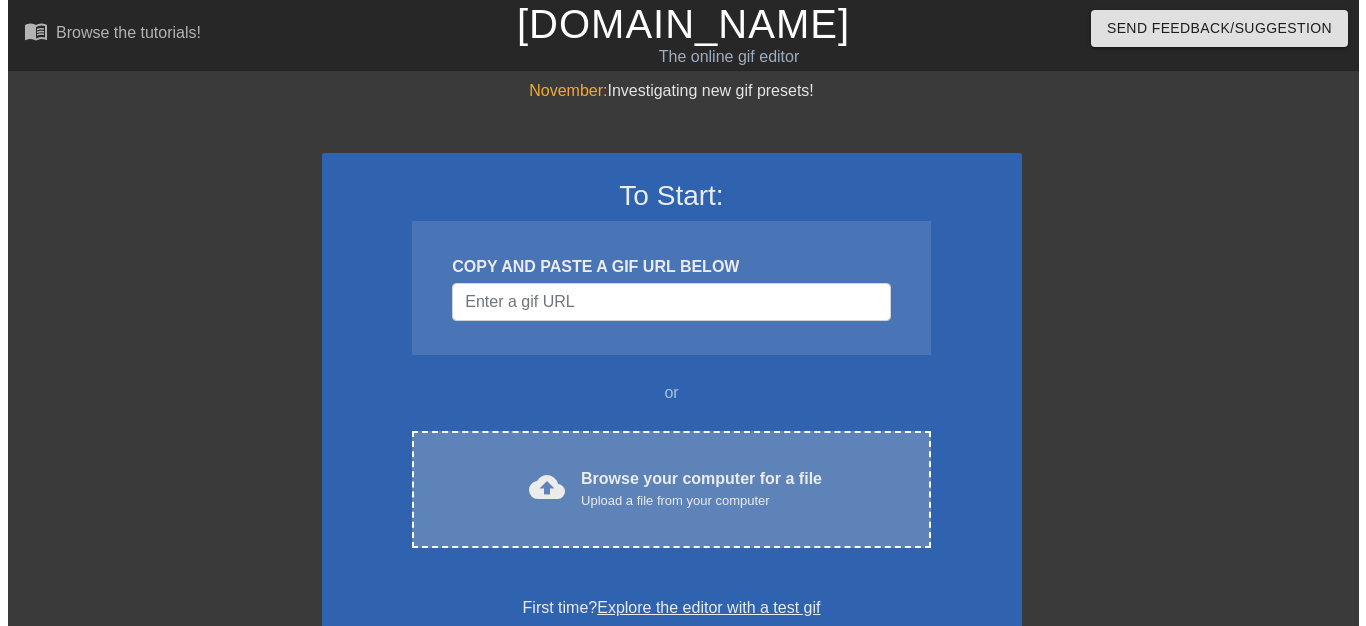 scroll, scrollTop: 0, scrollLeft: 0, axis: both 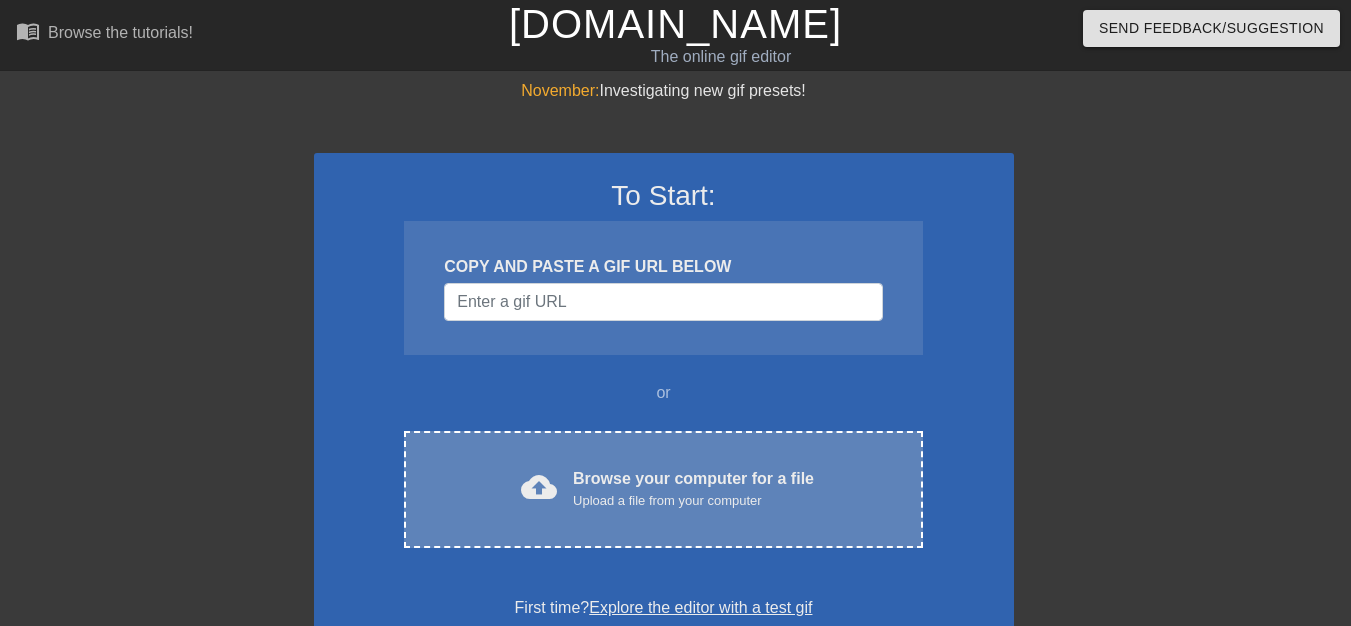 click on "Upload a file from your computer" at bounding box center (693, 501) 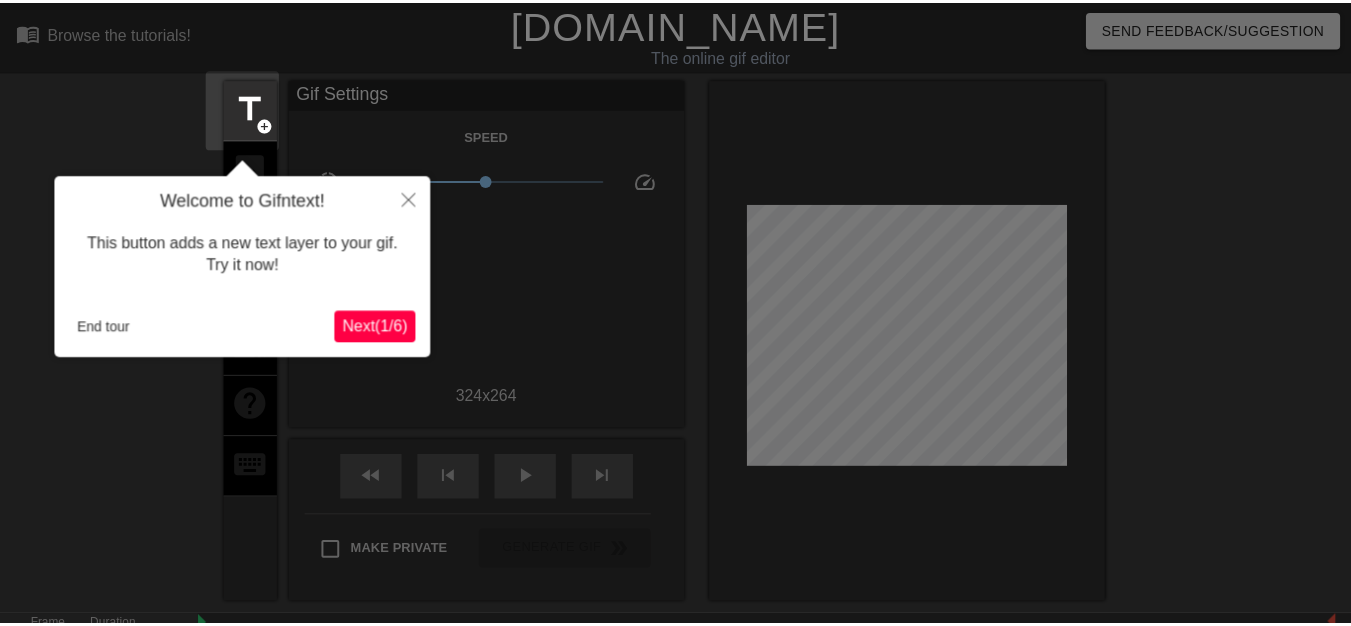 scroll, scrollTop: 49, scrollLeft: 0, axis: vertical 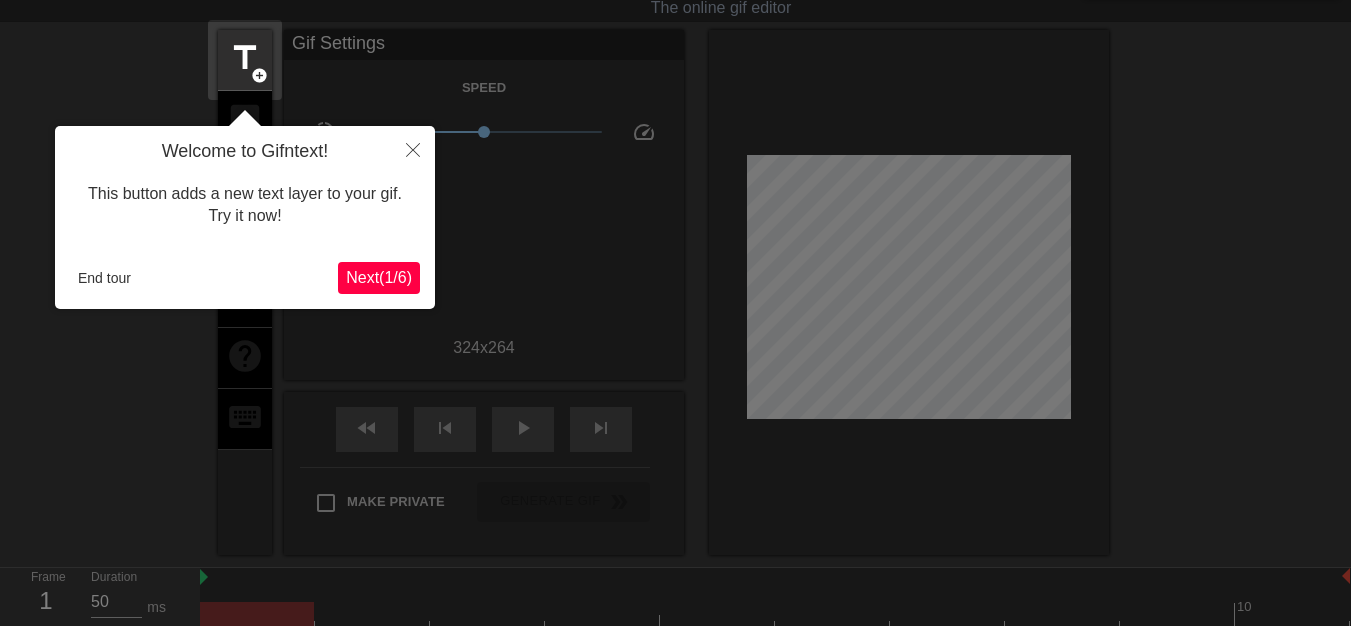 click on "Next  ( 1 / 6 )" at bounding box center (379, 278) 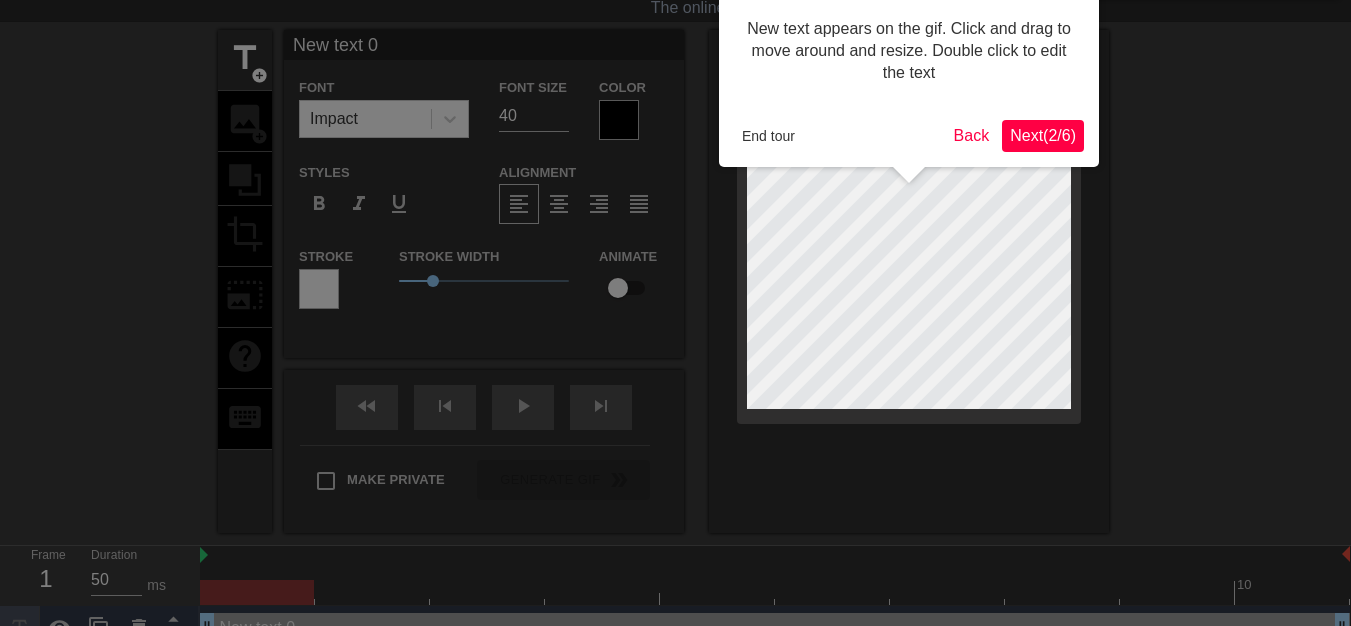 scroll, scrollTop: 0, scrollLeft: 0, axis: both 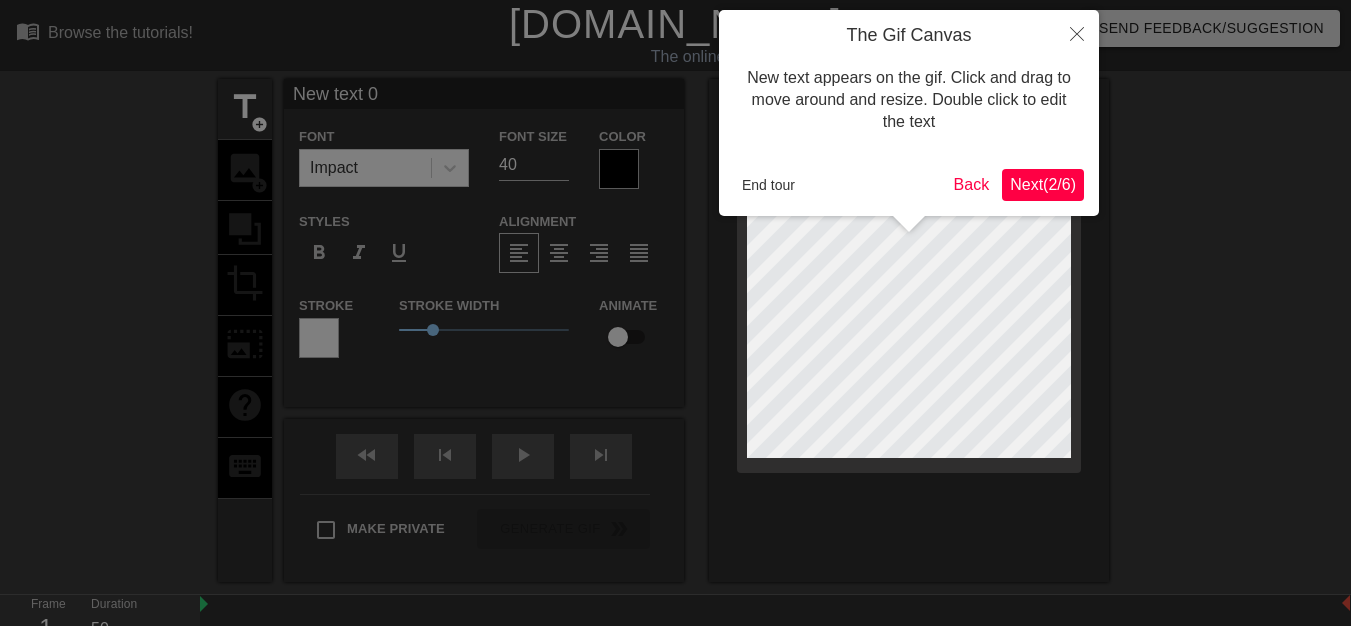 click on "Next  ( 2 / 6 )" at bounding box center (1043, 185) 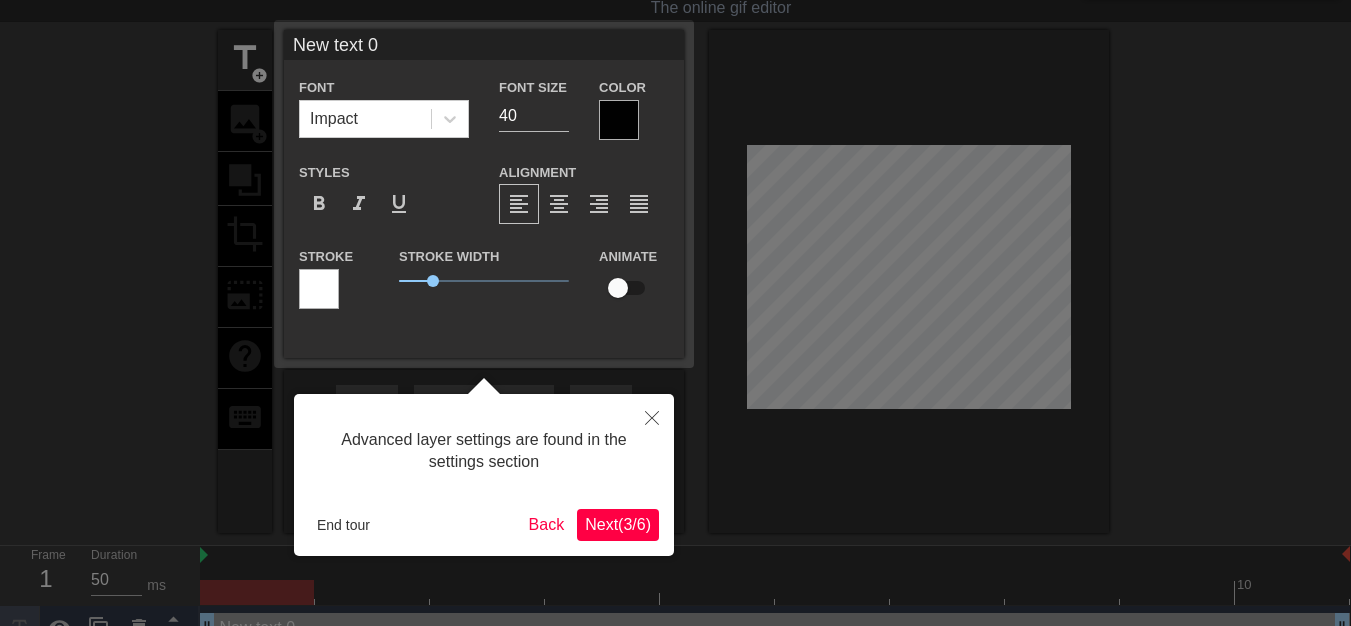click on "Next  ( 3 / 6 )" at bounding box center [618, 525] 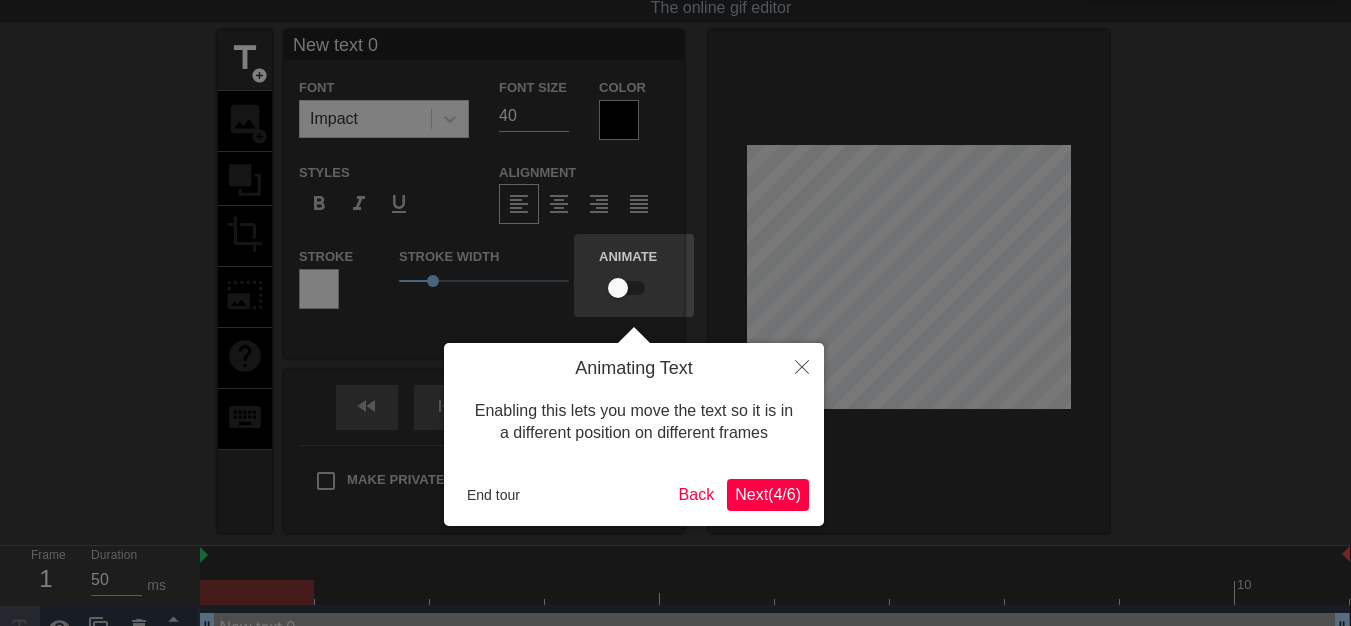 scroll, scrollTop: 0, scrollLeft: 0, axis: both 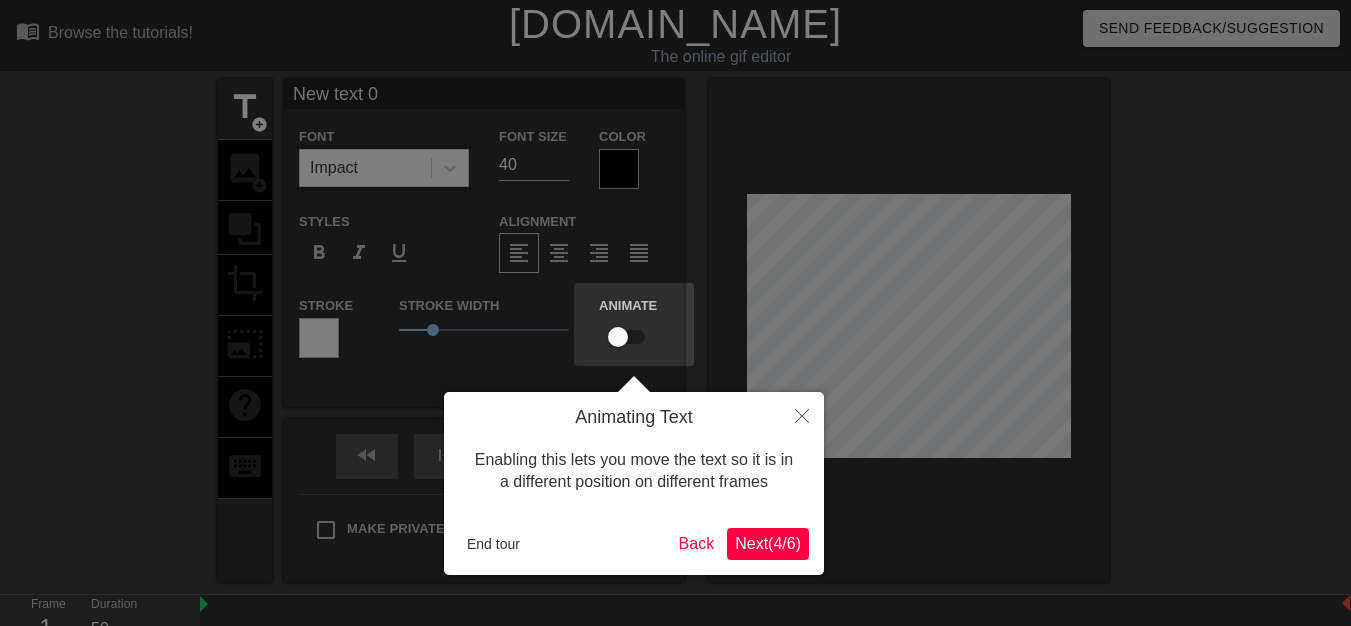type 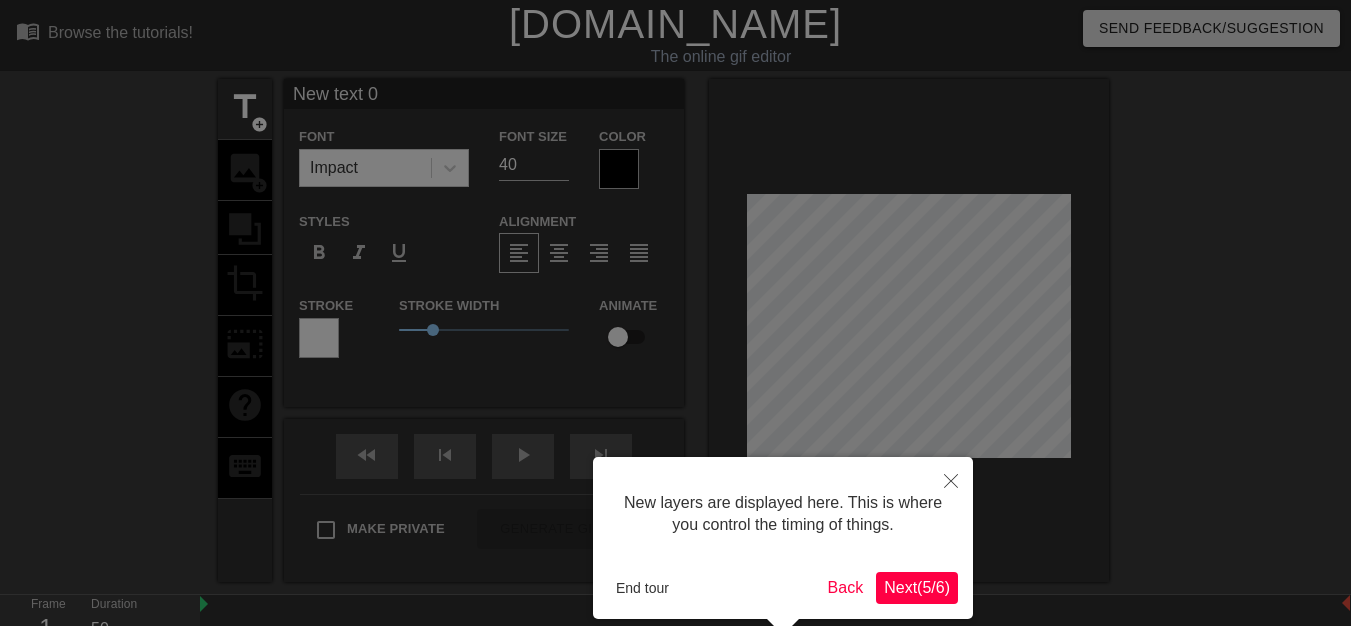 scroll, scrollTop: 92, scrollLeft: 0, axis: vertical 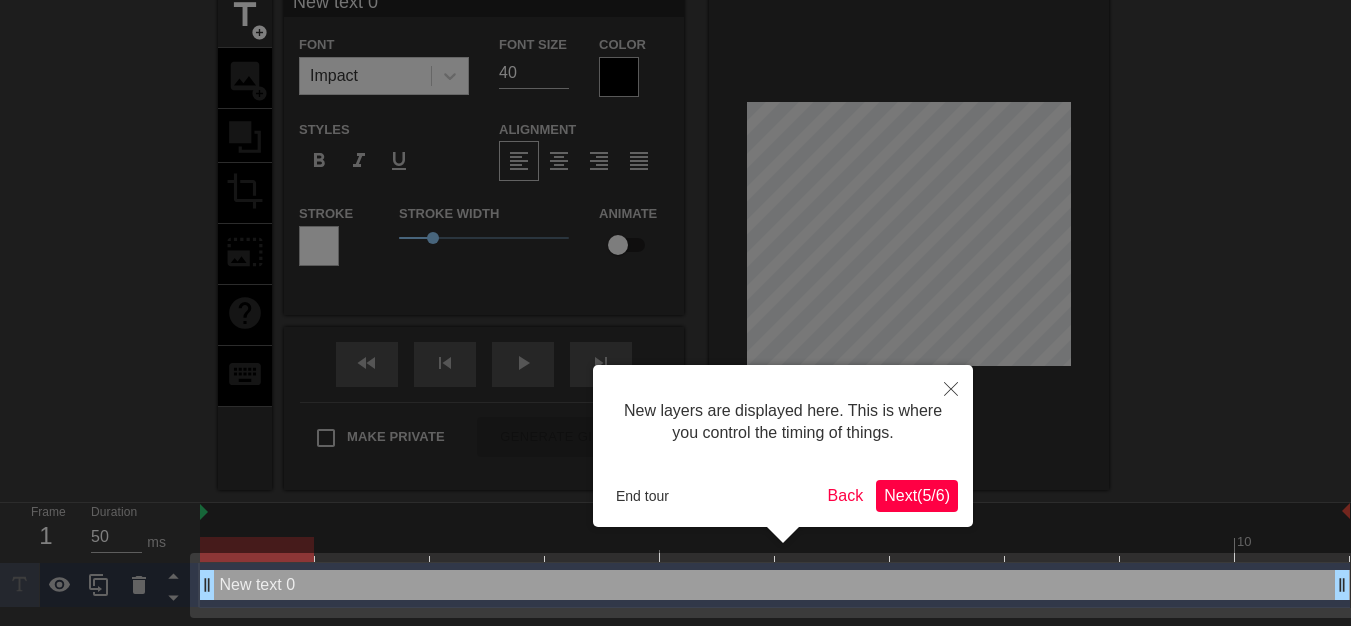 click on "Next  ( 5 / 6 )" at bounding box center [917, 496] 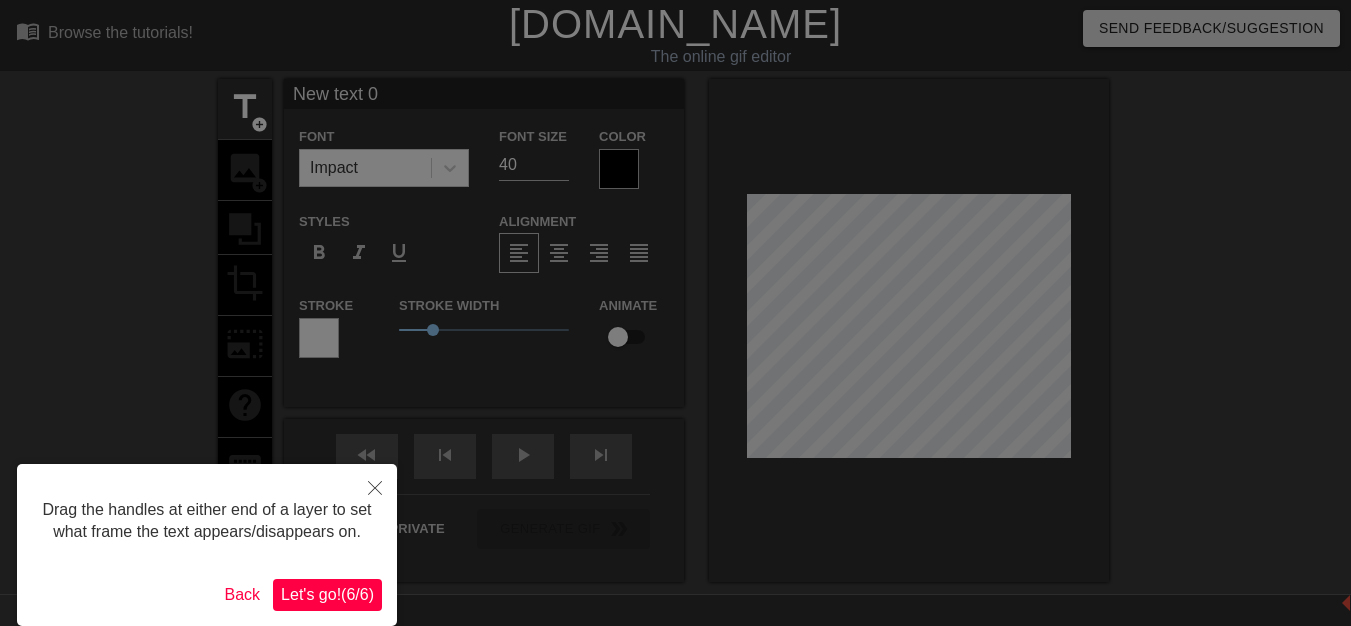 click on "Let's go!  ( 6 / 6 )" at bounding box center (327, 595) 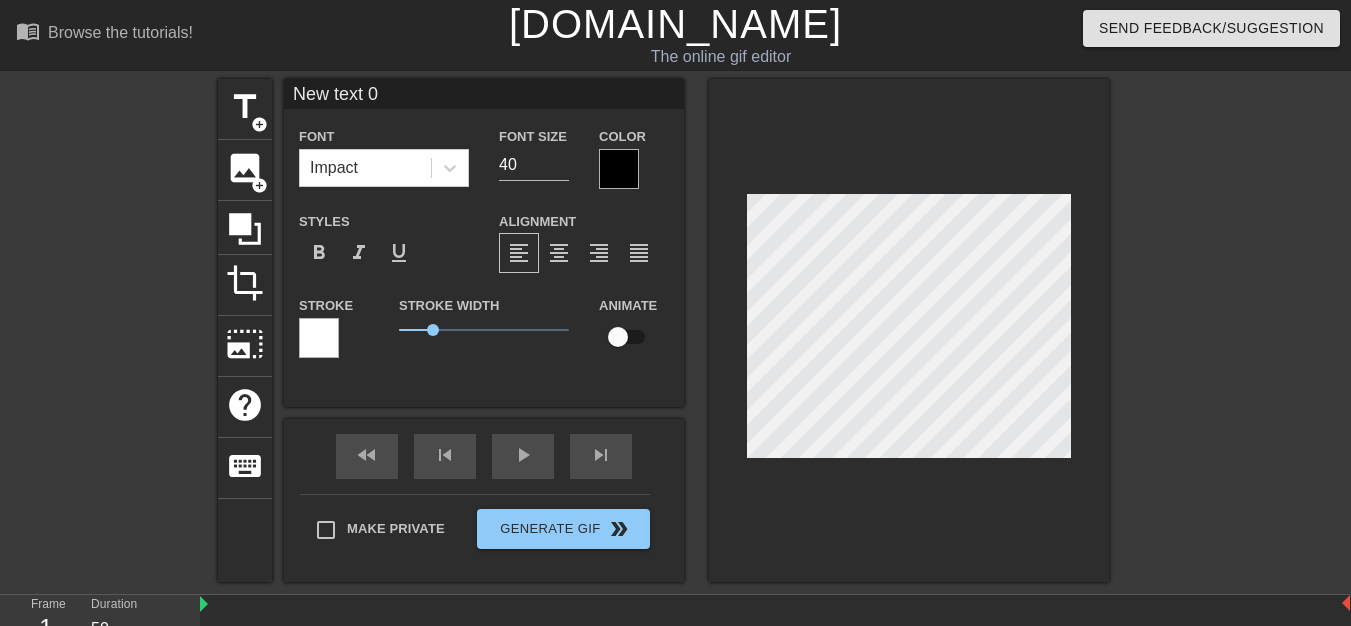 click on "menu_book Browse the tutorials! [DOMAIN_NAME] The online gif editor Send Feedback/Suggestion     title add_circle image add_circle crop photo_size_select_large help keyboard New text 0 Font Impact Font Size 40 Color Styles format_bold format_italic format_underline Alignment format_align_left format_align_center format_align_right format_align_justify Stroke Stroke Width 1 Animate fast_rewind skip_previous play_arrow skip_next Make Private Generate Gif double_arrow     Frame 1 Duration 50 ms                                       10     New text 0 drag_handle drag_handle You can return back to the editor if you want to change anything after generation" at bounding box center (675, 350) 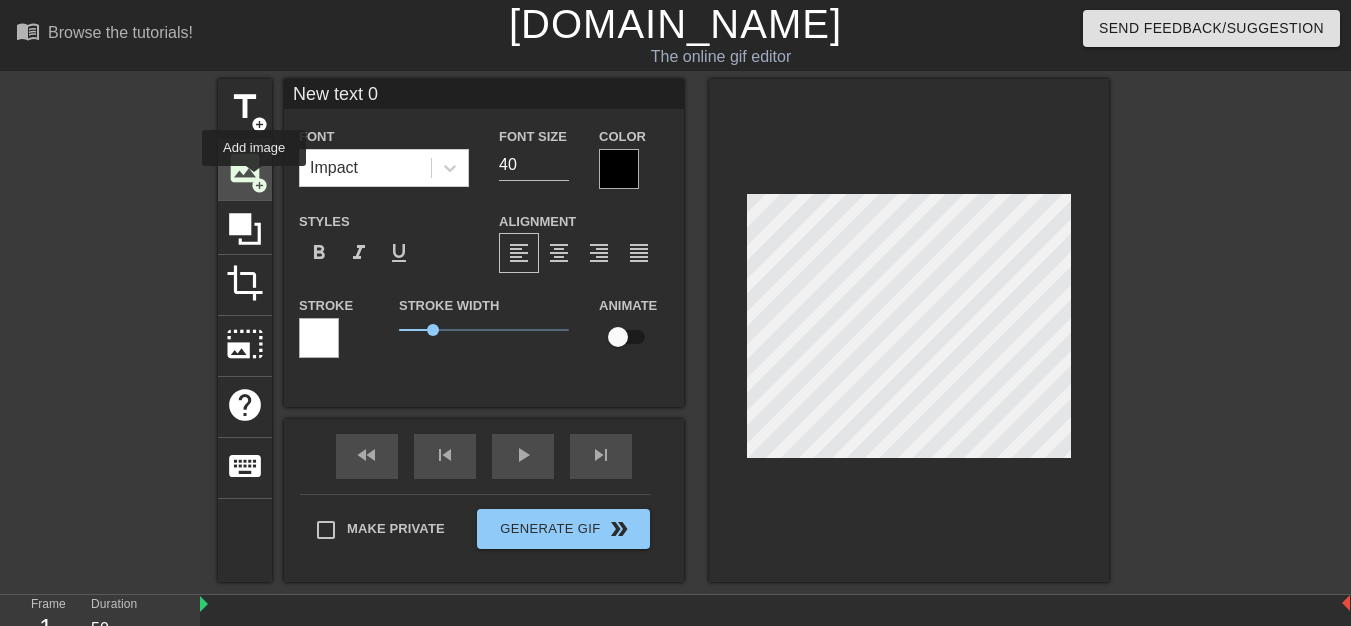 click on "add_circle" at bounding box center (259, 185) 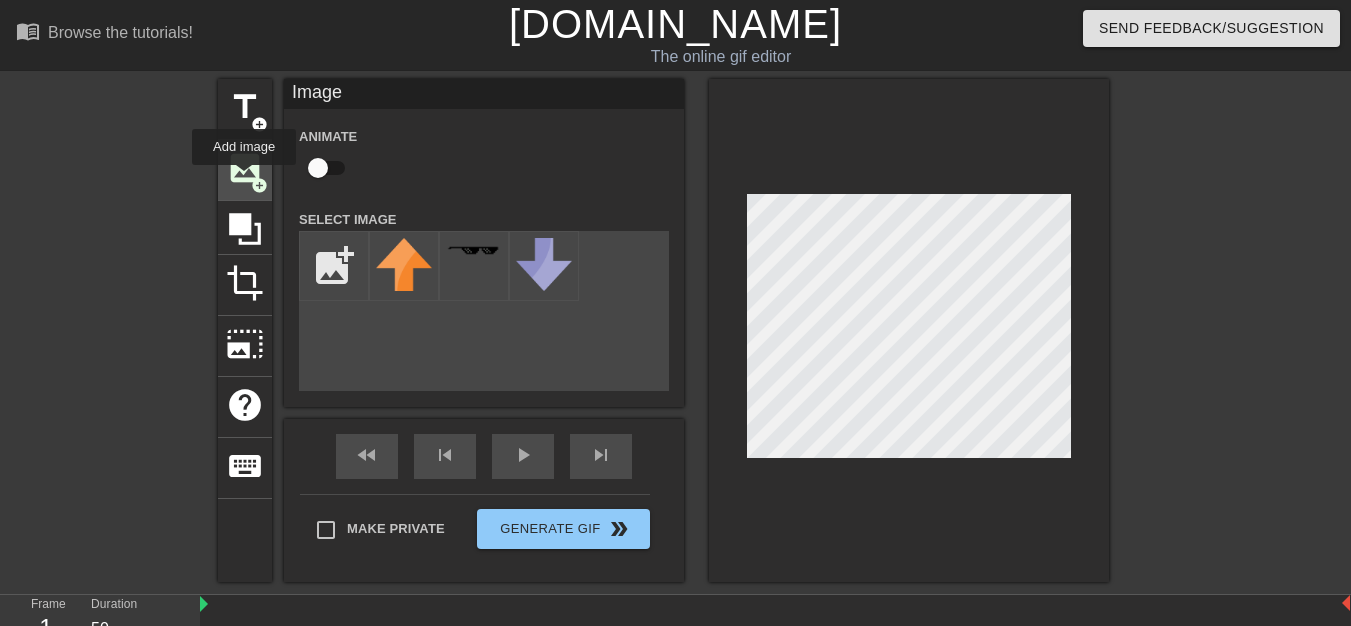 click on "image" at bounding box center [245, 168] 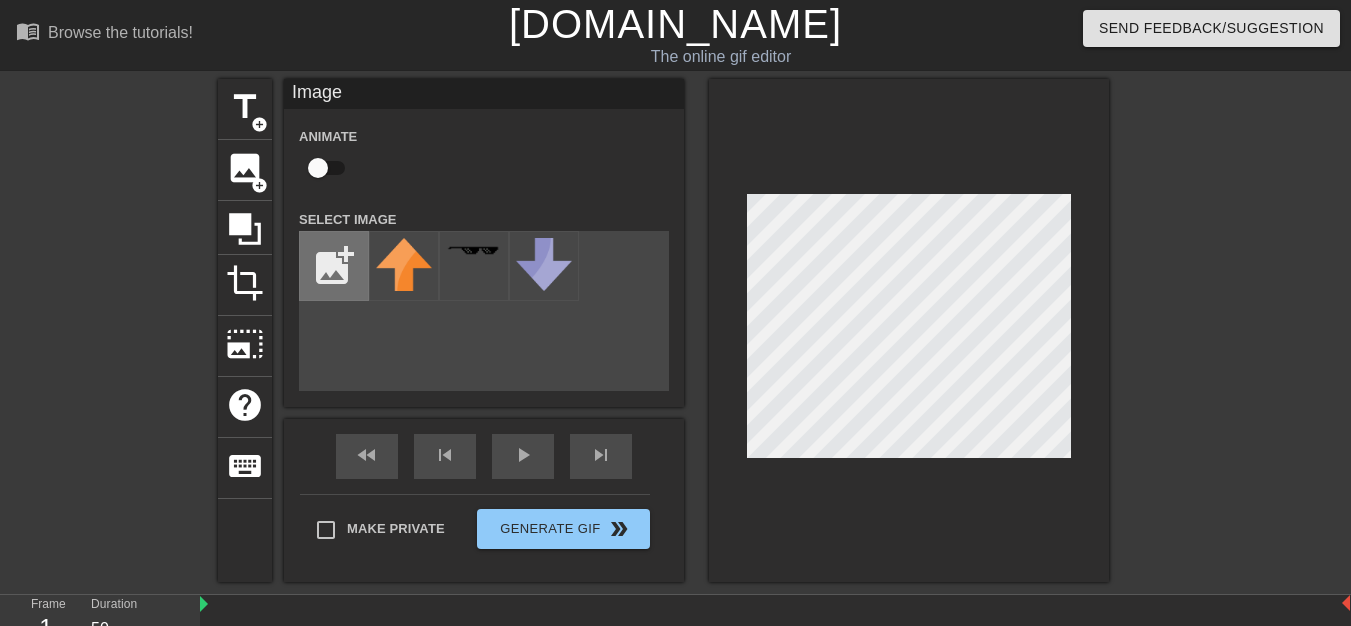 click at bounding box center (334, 266) 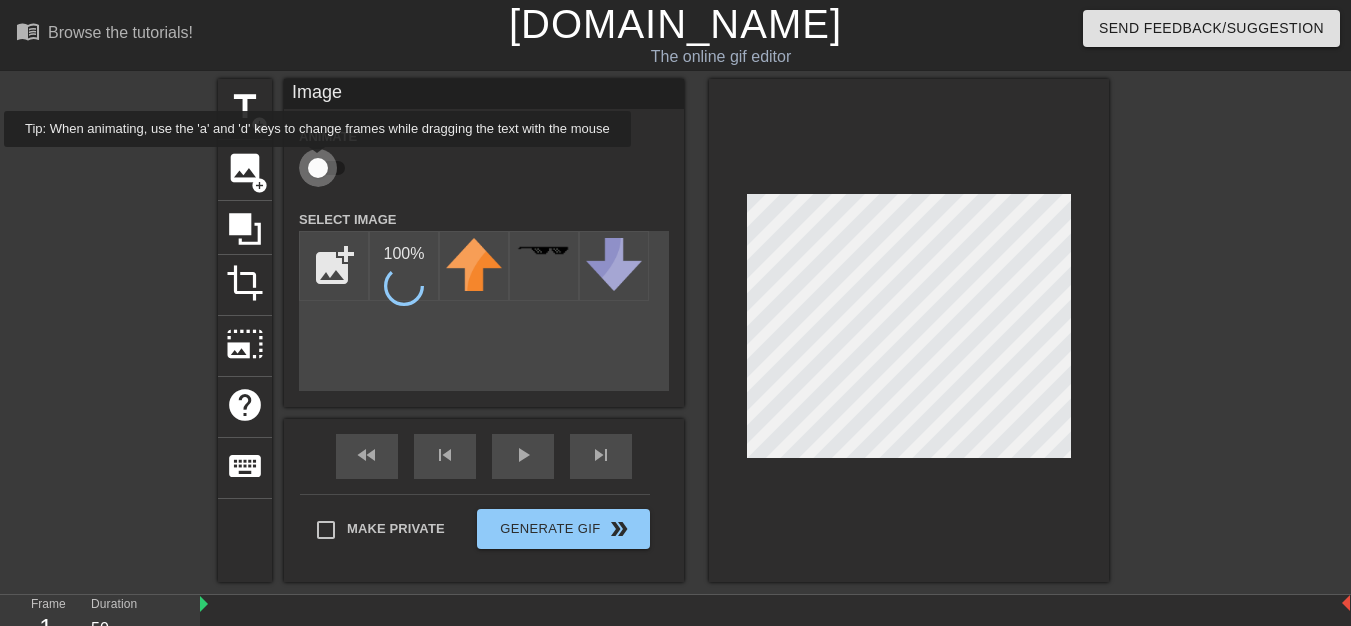 click at bounding box center [318, 168] 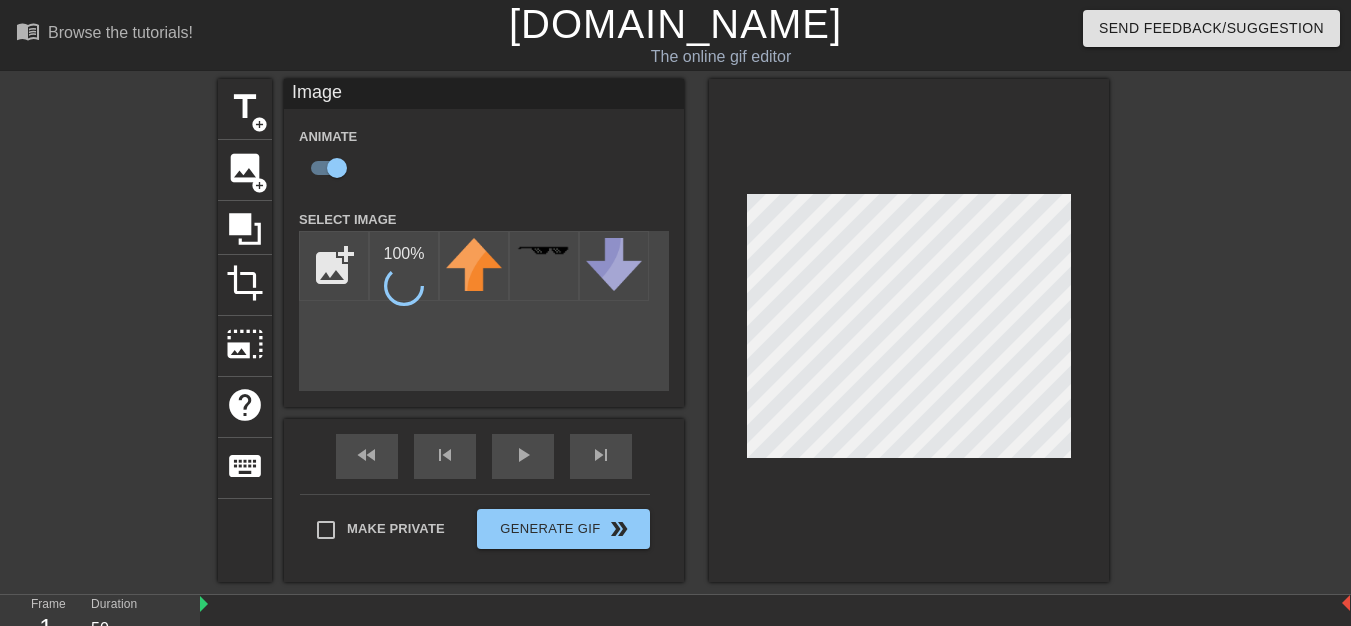 click on "menu_book Browse the tutorials! [DOMAIN_NAME] The online gif editor Send Feedback/Suggestion     title add_circle image add_circle crop photo_size_select_large help keyboard Image Animate Select Image add_photo_alternate 100 % fast_rewind skip_previous play_arrow skip_next Make Private Generate Gif double_arrow     Frame 1 Duration 50 ms                                       10     Image drag_handle drag_handle lens   Image drag_handle drag_handle   New text 0 drag_handle drag_handle Tip: When animating, use the 'a' and 'd' keys to change frames while dragging the text with the mouse" at bounding box center [675, 395] 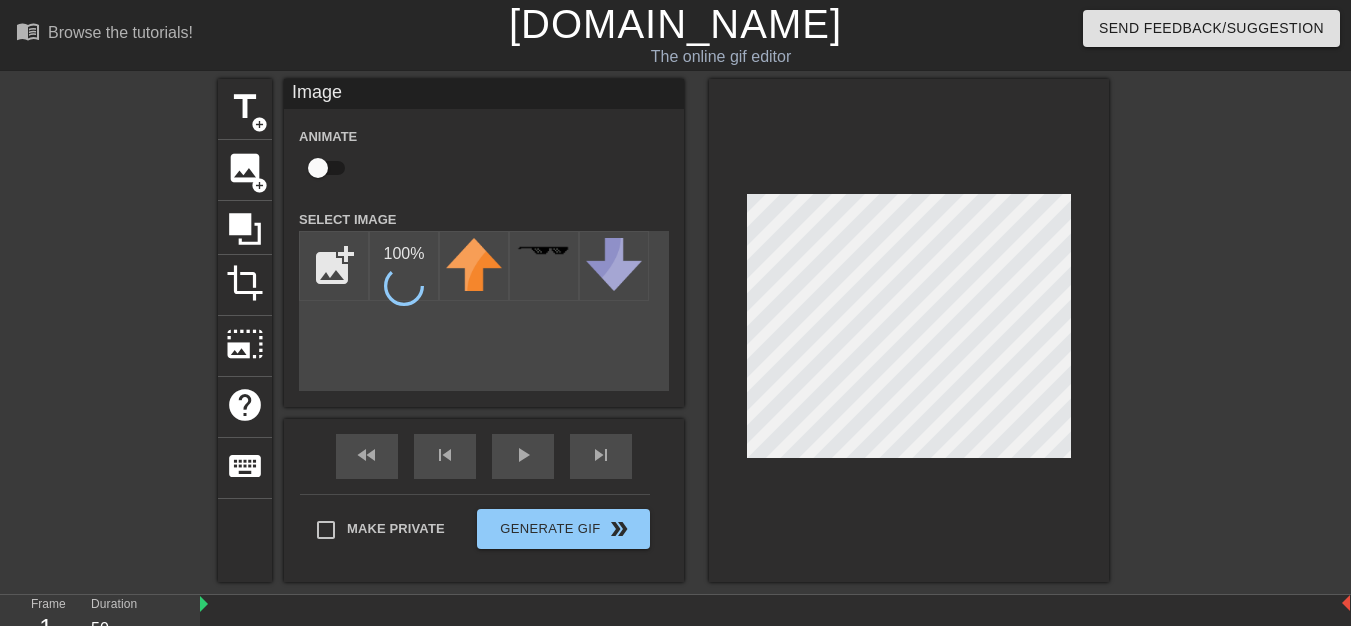 click on "menu_book Browse the tutorials! [DOMAIN_NAME] The online gif editor Send Feedback/Suggestion     title add_circle image add_circle crop photo_size_select_large help keyboard Image Animate Select Image add_photo_alternate 100 % fast_rewind skip_previous play_arrow skip_next Make Private Generate Gif double_arrow     Frame 1 Duration 50 ms                                       10     Image drag_handle drag_handle lens   Image drag_handle drag_handle   New text 0 drag_handle drag_handle Tip: When animating, use the 'a' and 'd' keys to change frames while dragging the text with the mouse" at bounding box center (675, 395) 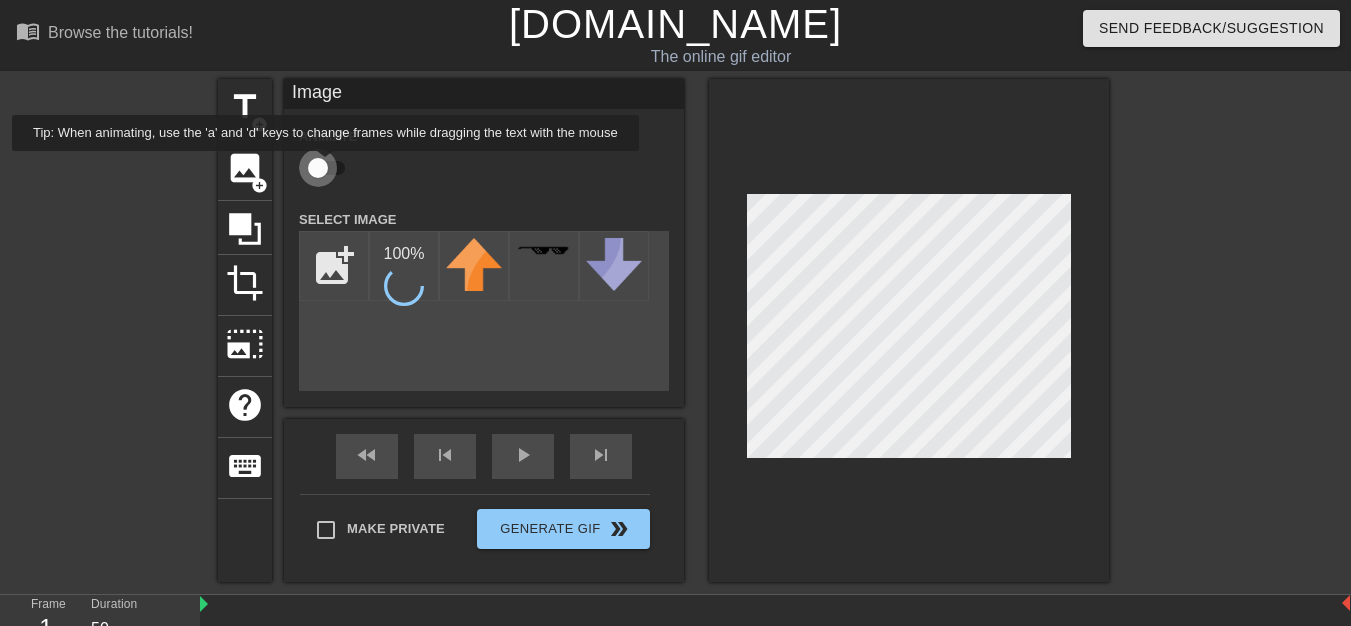 click at bounding box center (318, 168) 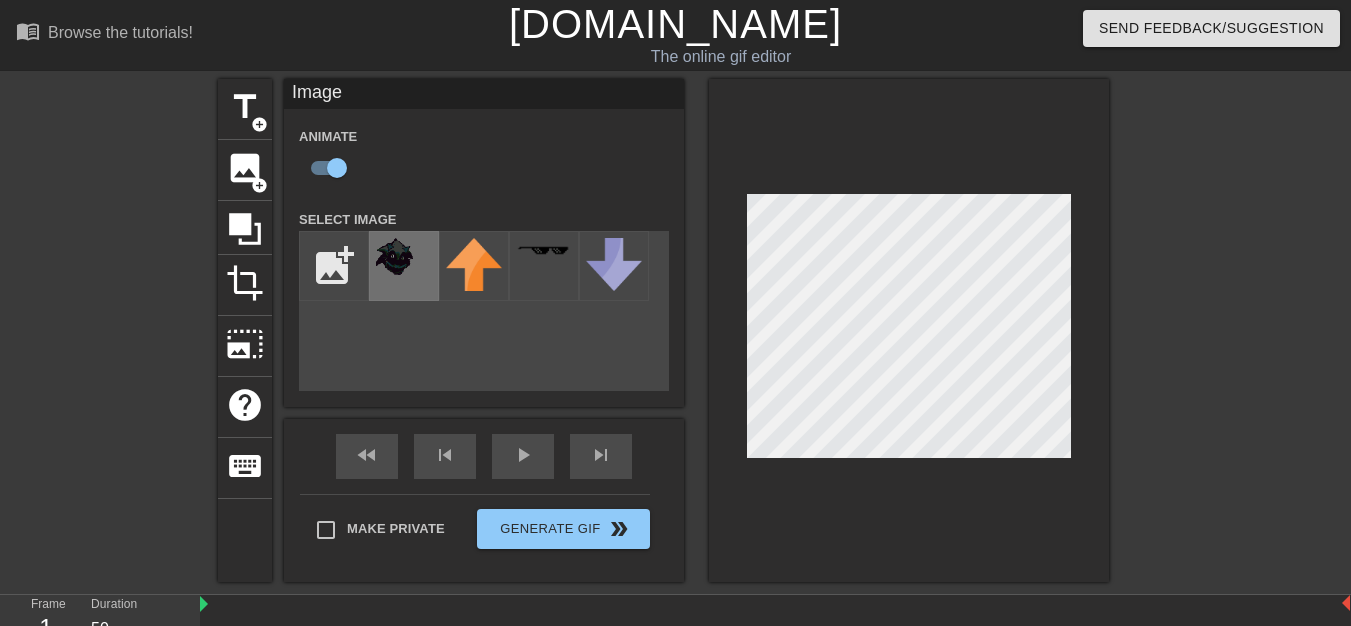 click at bounding box center (404, 266) 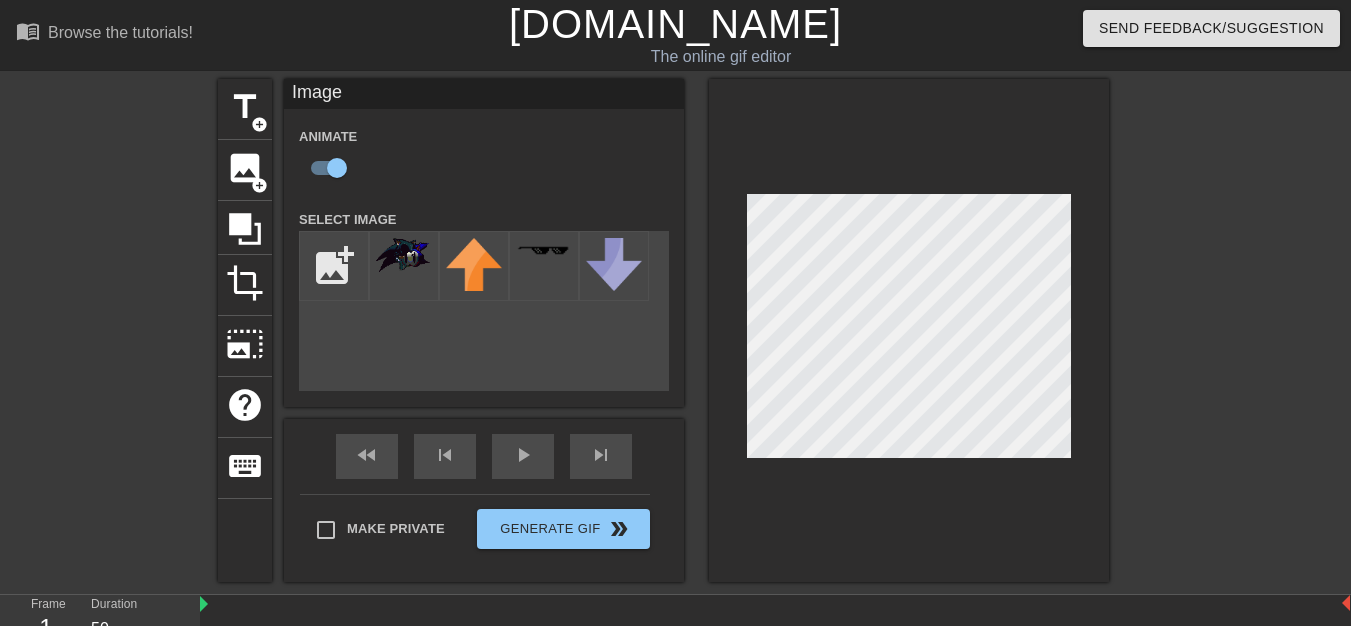 drag, startPoint x: 401, startPoint y: 266, endPoint x: 464, endPoint y: 324, distance: 85.632935 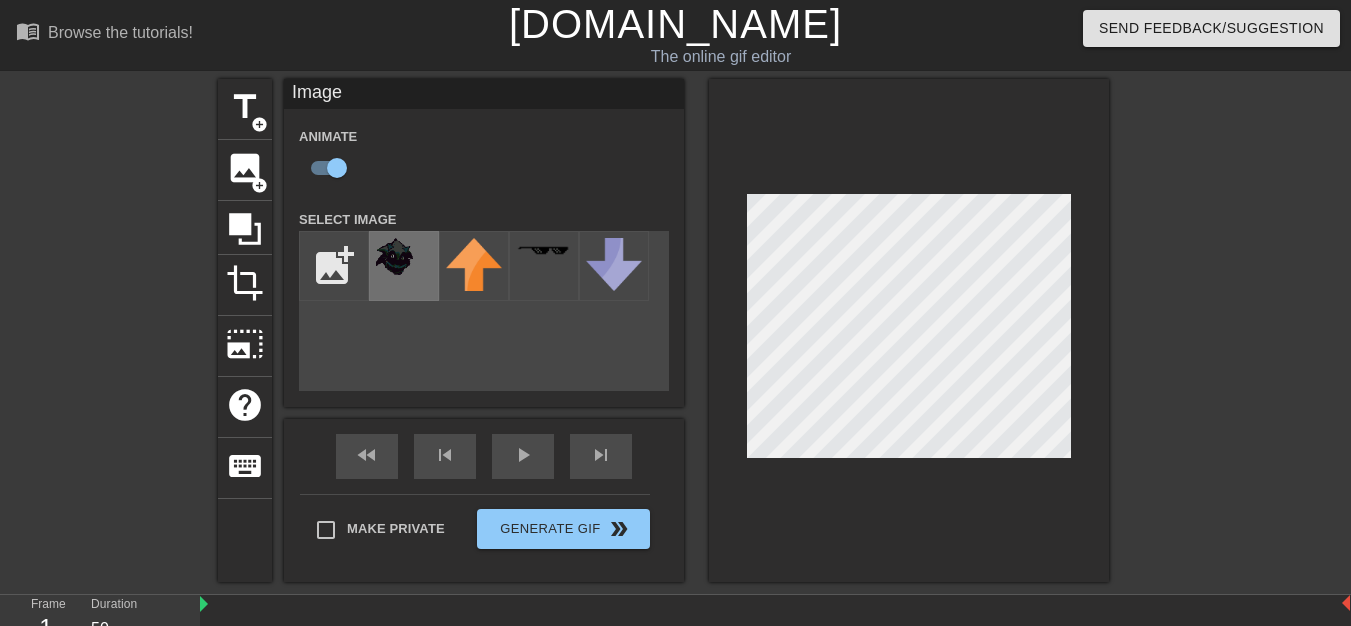 click at bounding box center (404, 258) 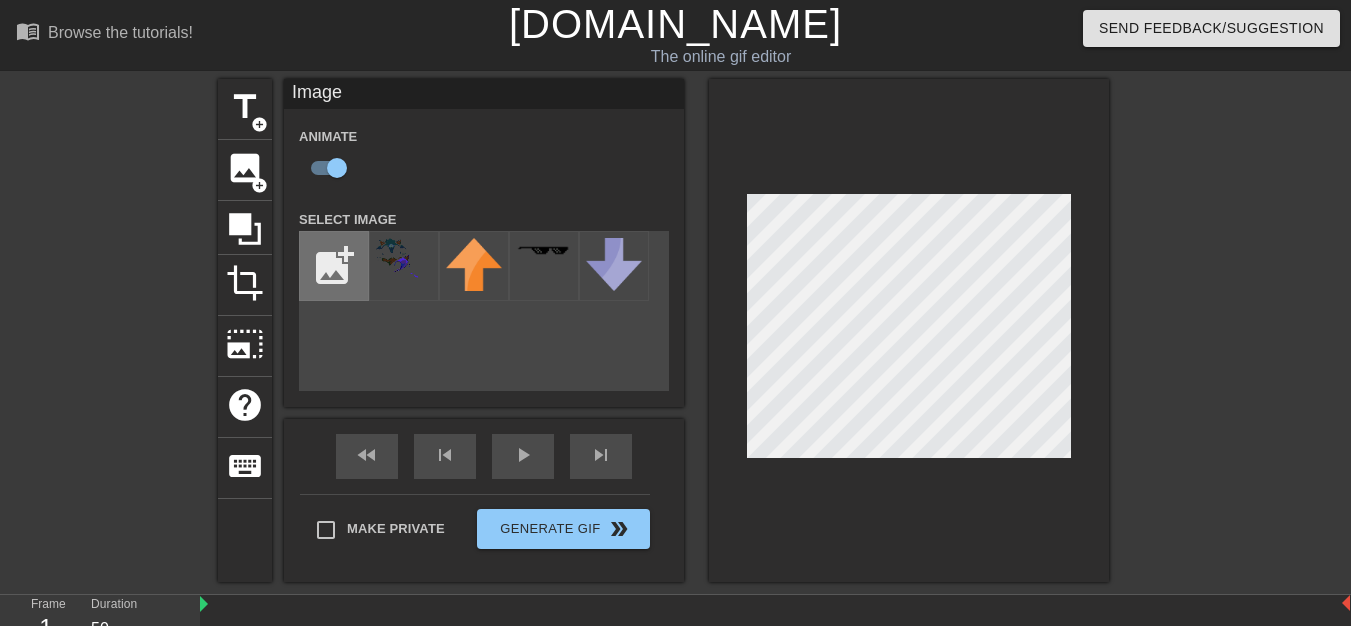 click at bounding box center [334, 266] 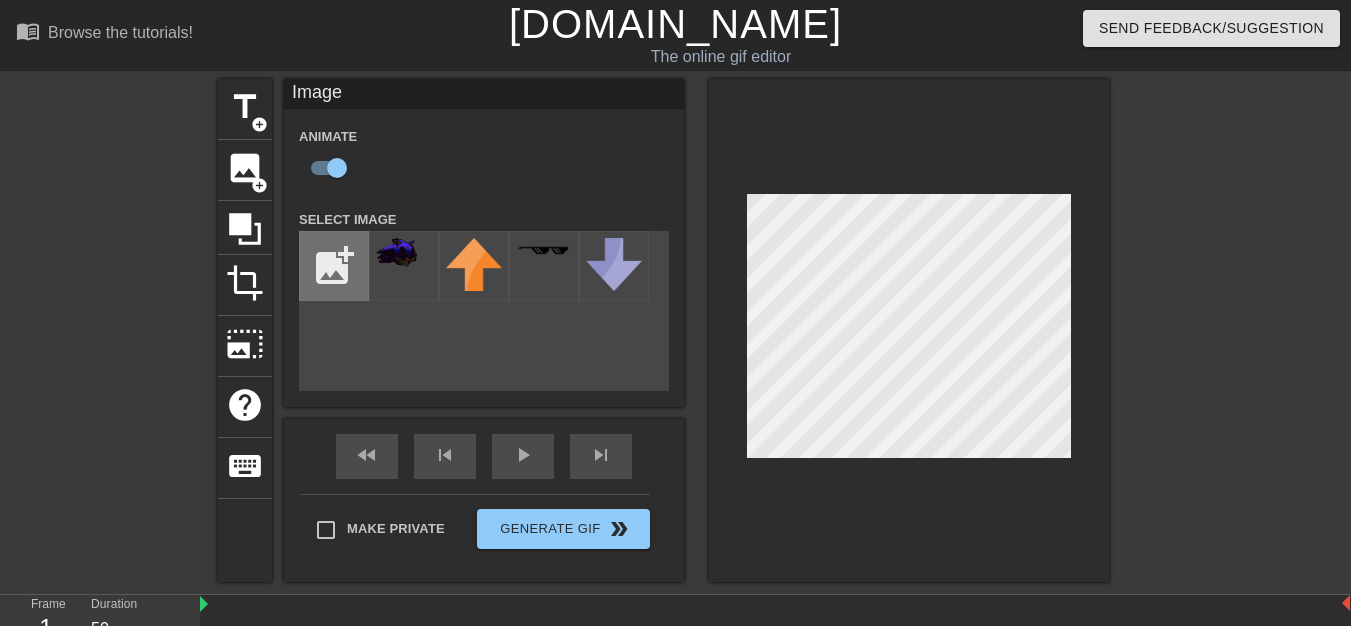 type on "C:\fakepath\VsRewriteTrinityLoseIcon.webp" 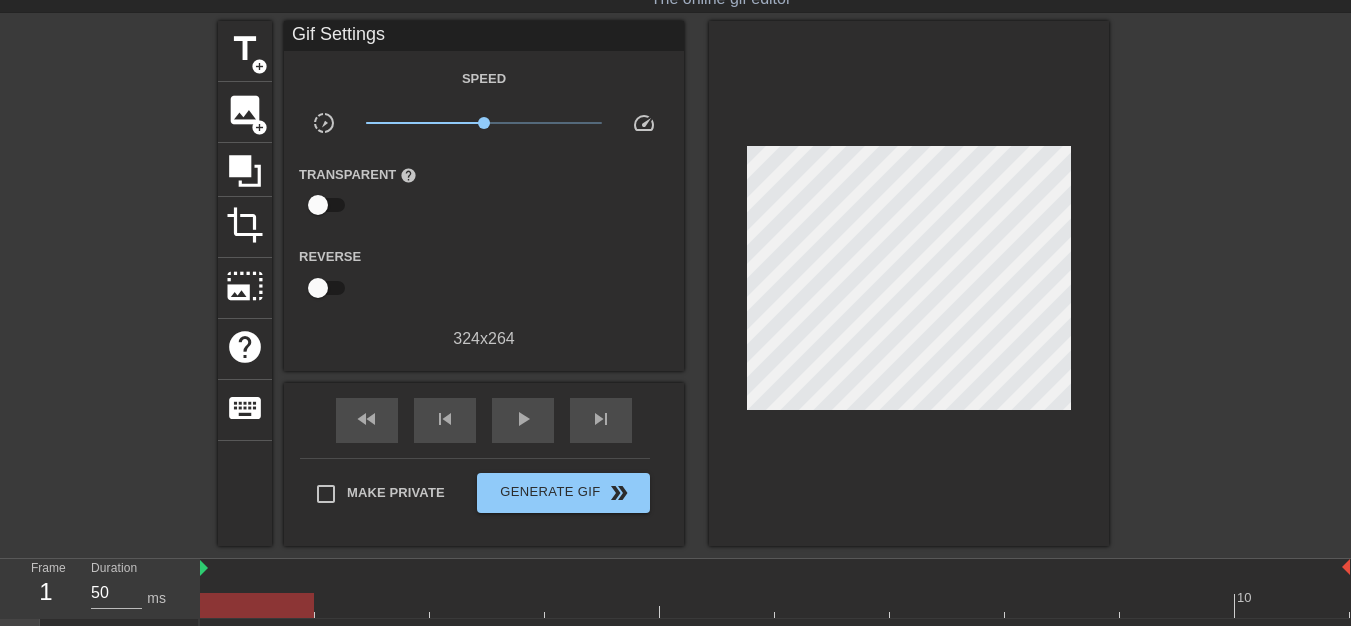 scroll, scrollTop: 0, scrollLeft: 0, axis: both 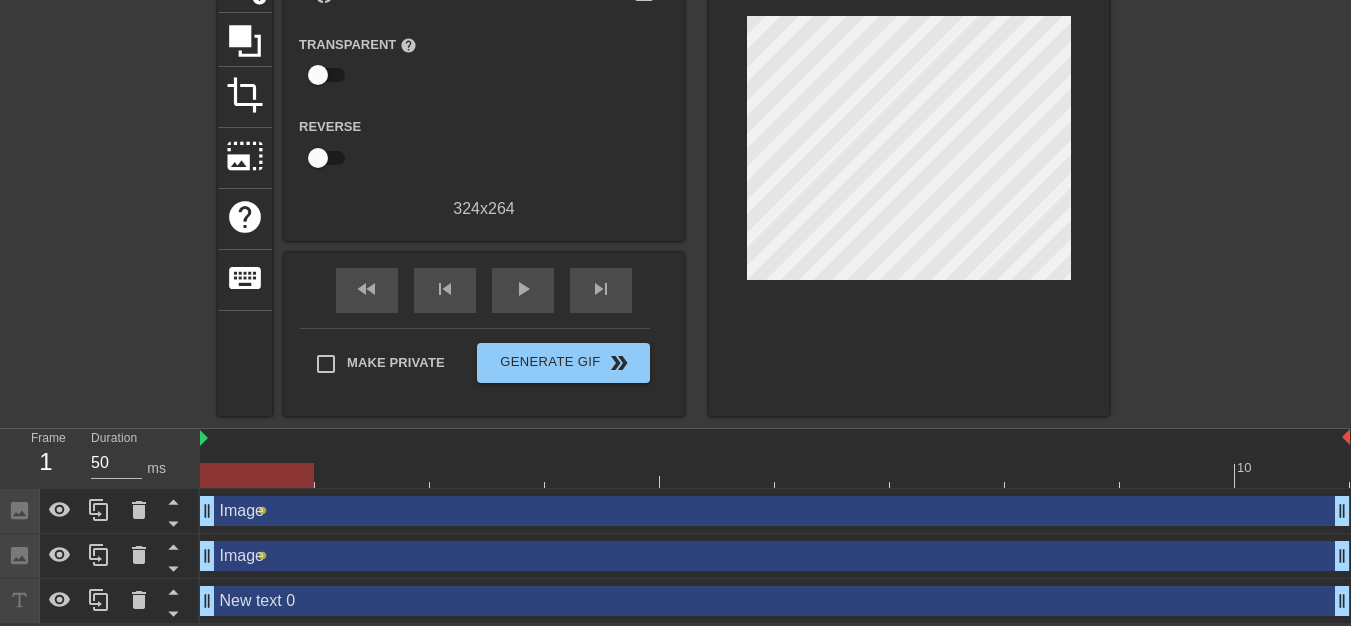 click on "Image drag_handle drag_handle" at bounding box center [775, 556] 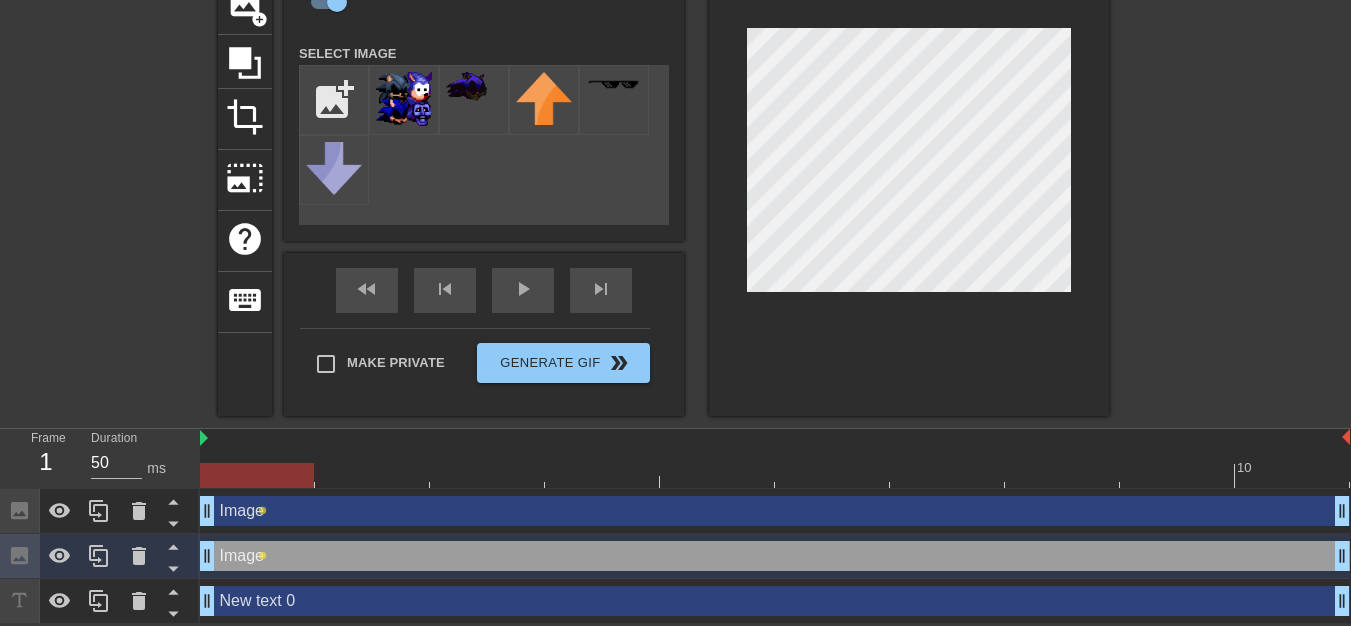scroll, scrollTop: 168, scrollLeft: 0, axis: vertical 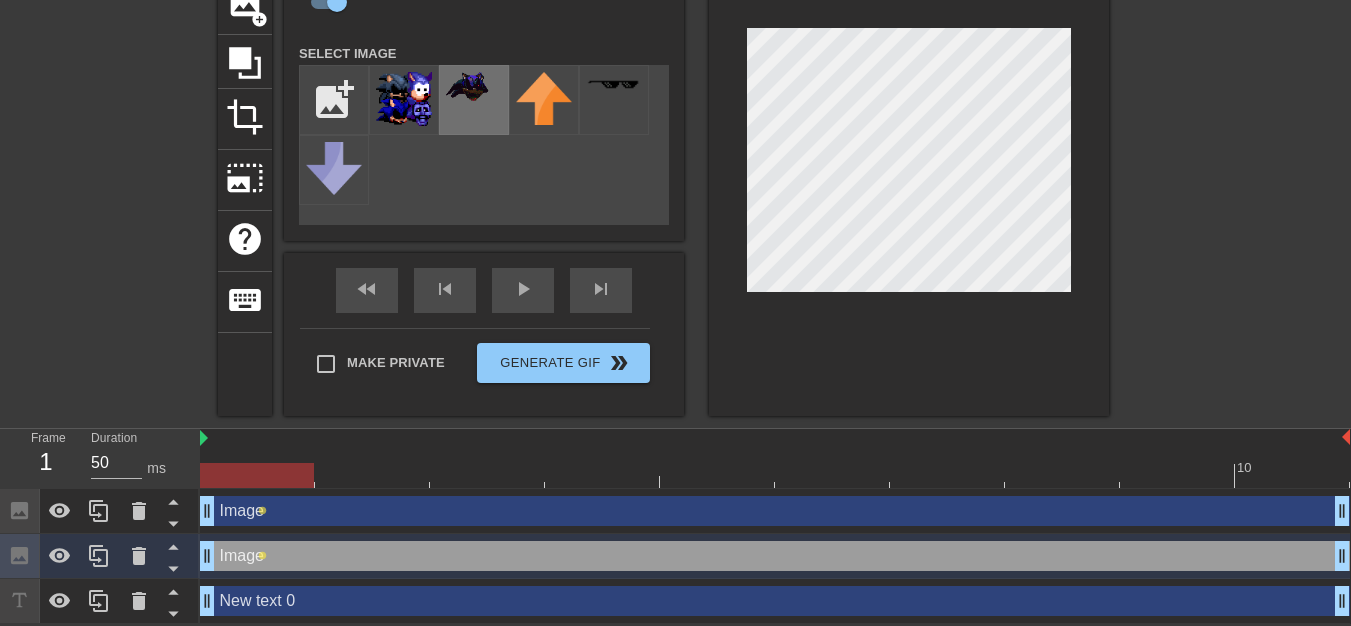 click at bounding box center [474, 100] 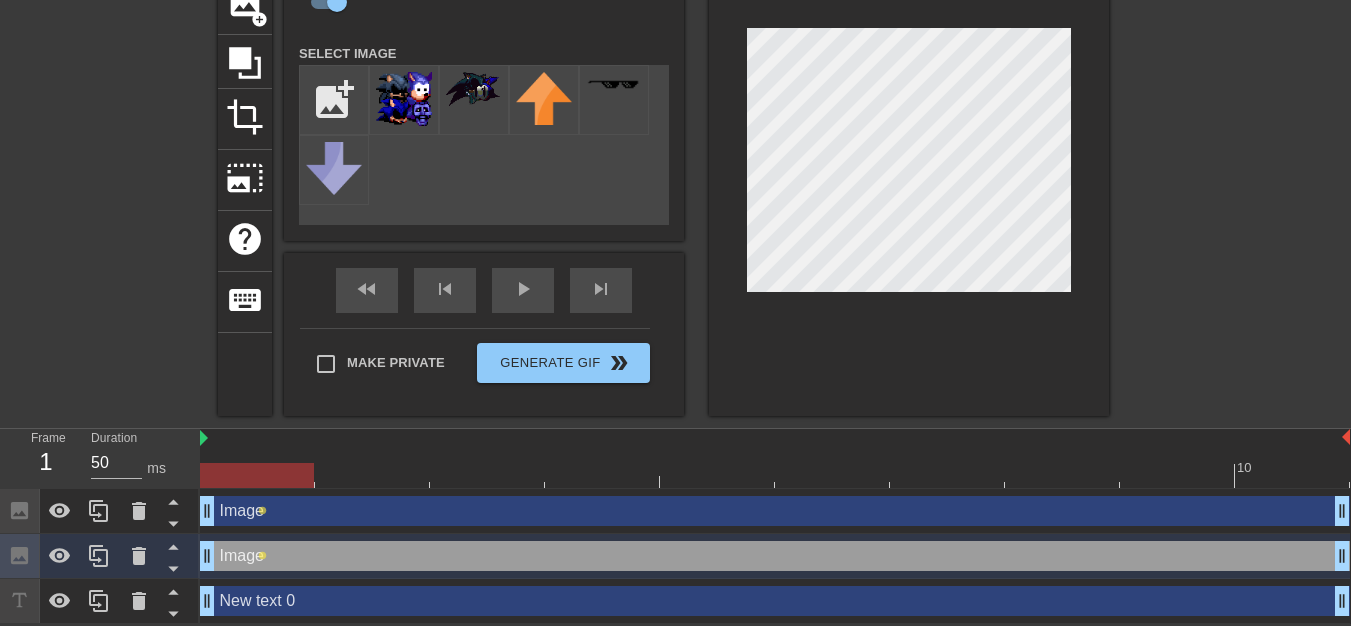 scroll, scrollTop: 188, scrollLeft: 0, axis: vertical 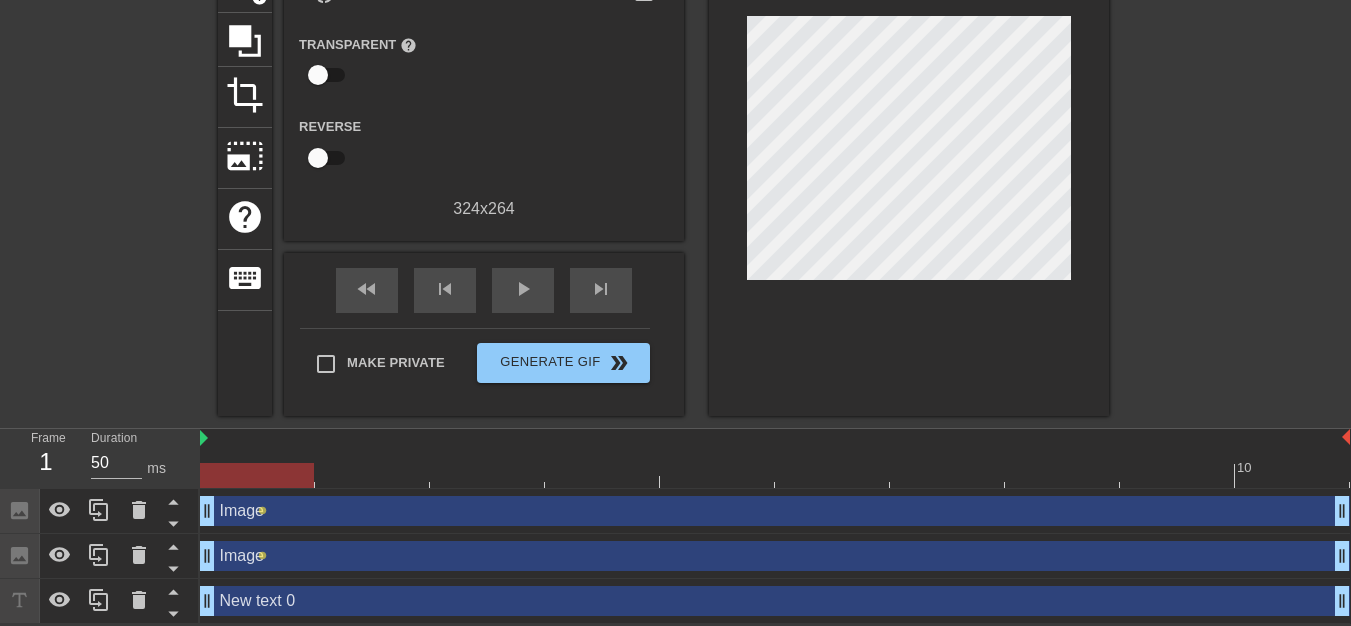 drag, startPoint x: 386, startPoint y: 571, endPoint x: 418, endPoint y: 563, distance: 32.984844 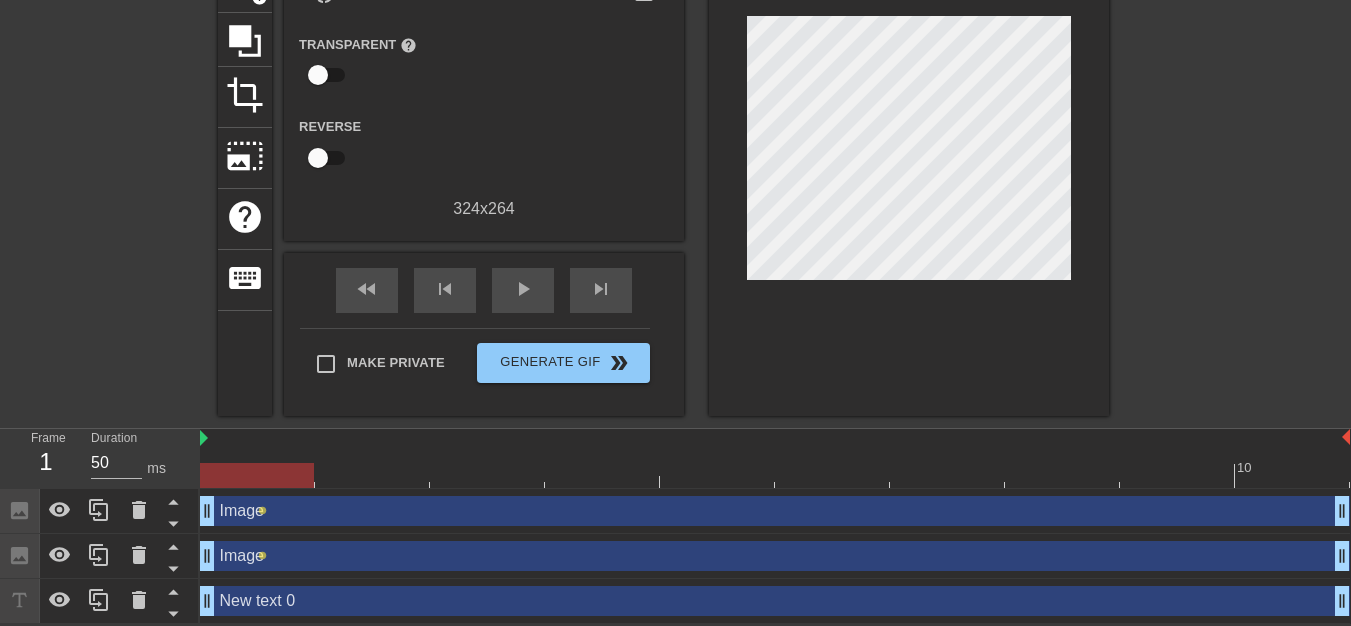 drag, startPoint x: 418, startPoint y: 563, endPoint x: 480, endPoint y: 570, distance: 62.39391 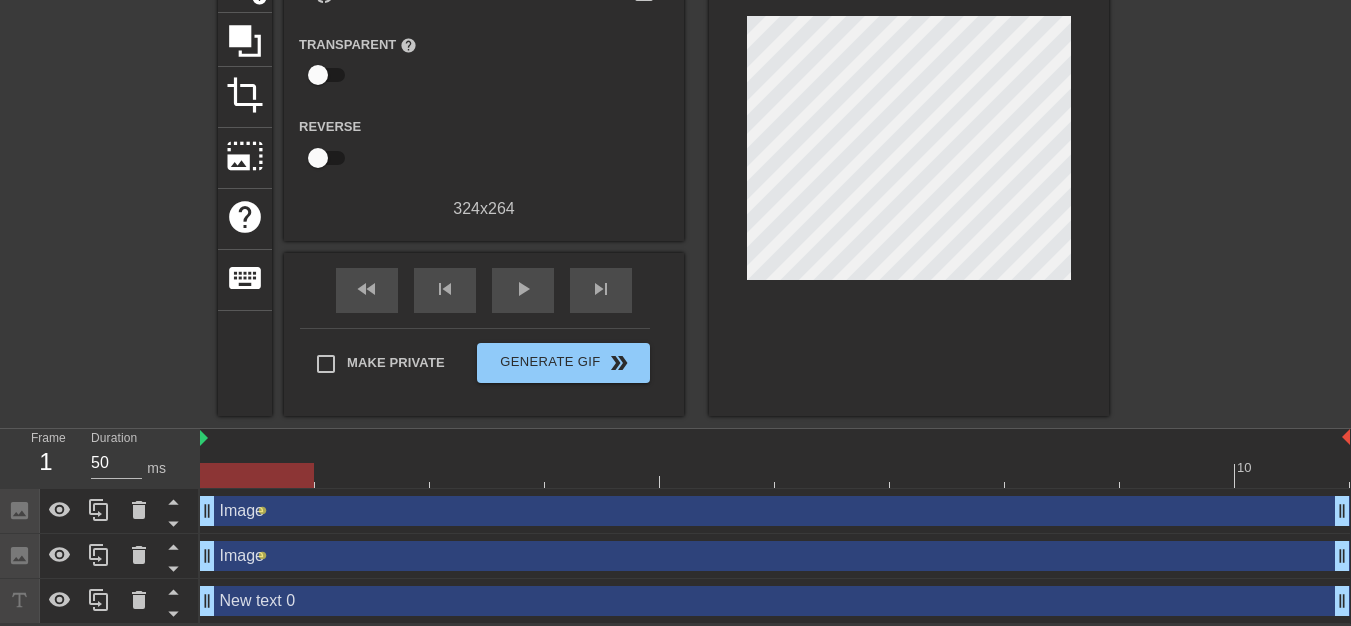 click on "New text 0 drag_handle drag_handle" at bounding box center [775, 601] 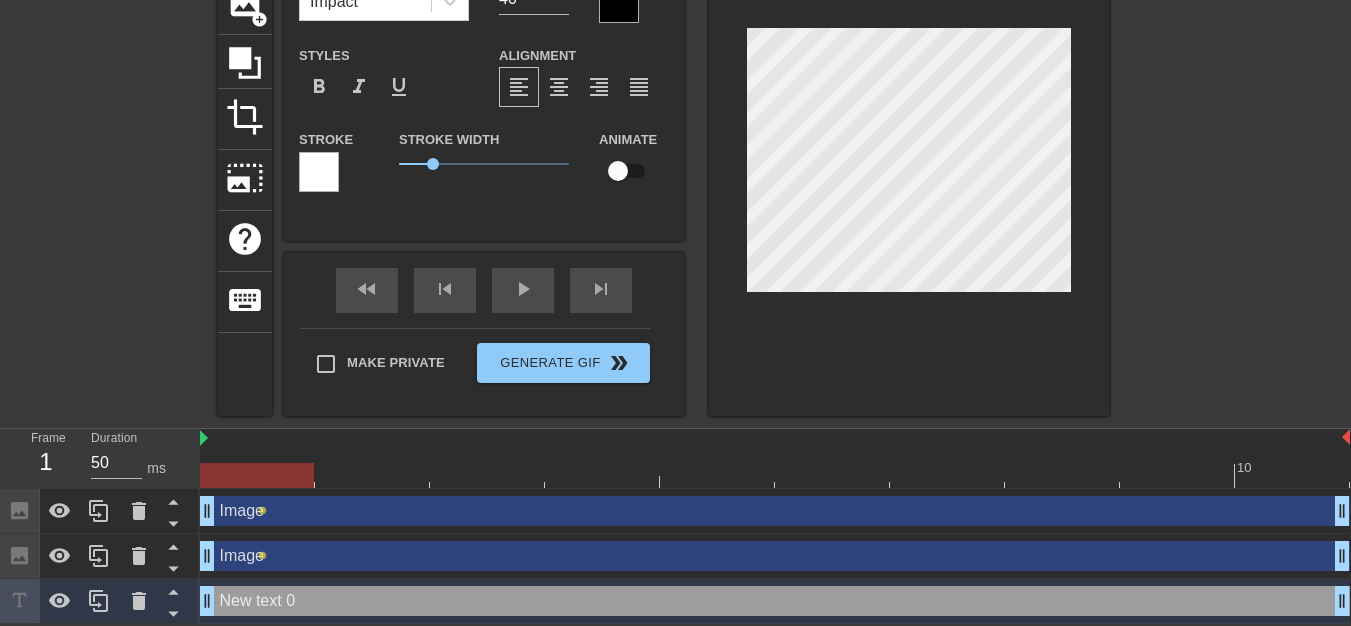 scroll, scrollTop: 168, scrollLeft: 0, axis: vertical 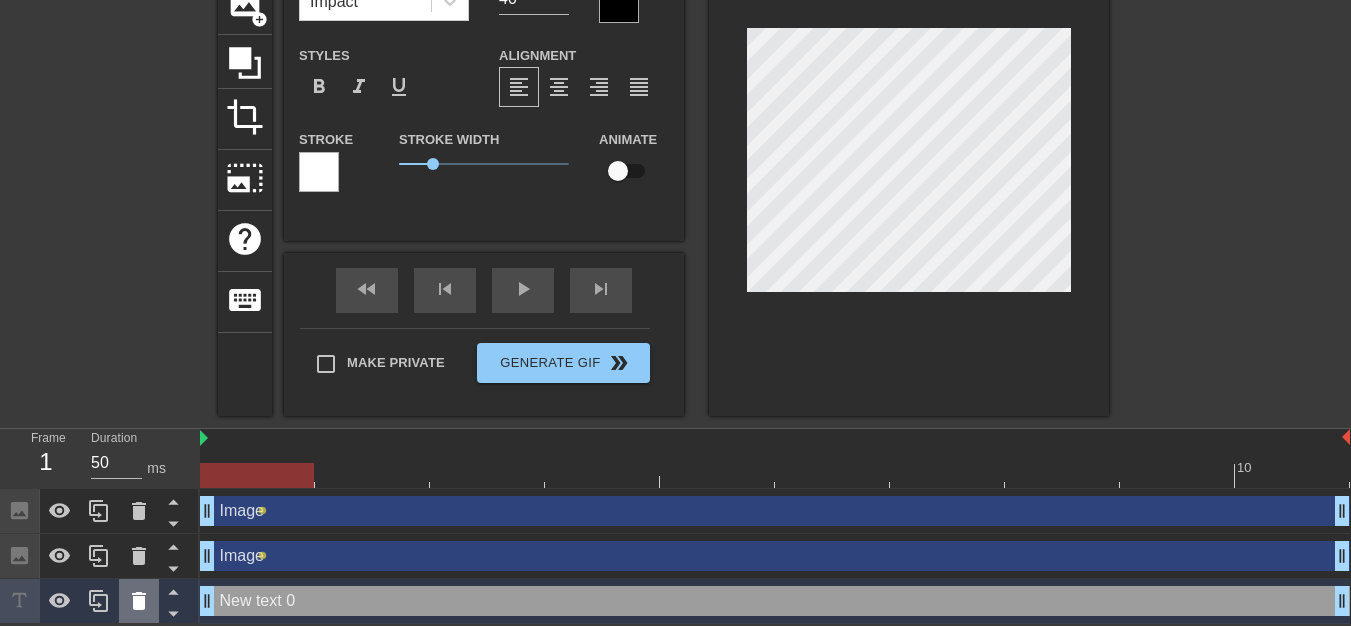 click 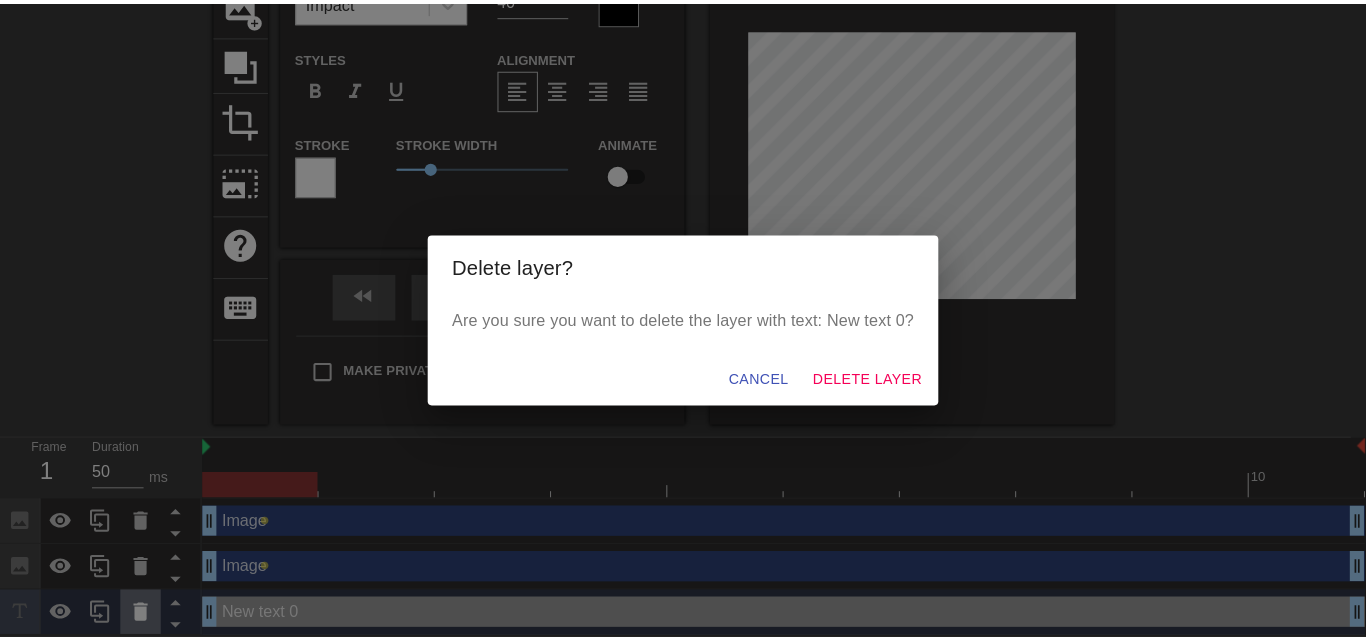 scroll, scrollTop: 153, scrollLeft: 0, axis: vertical 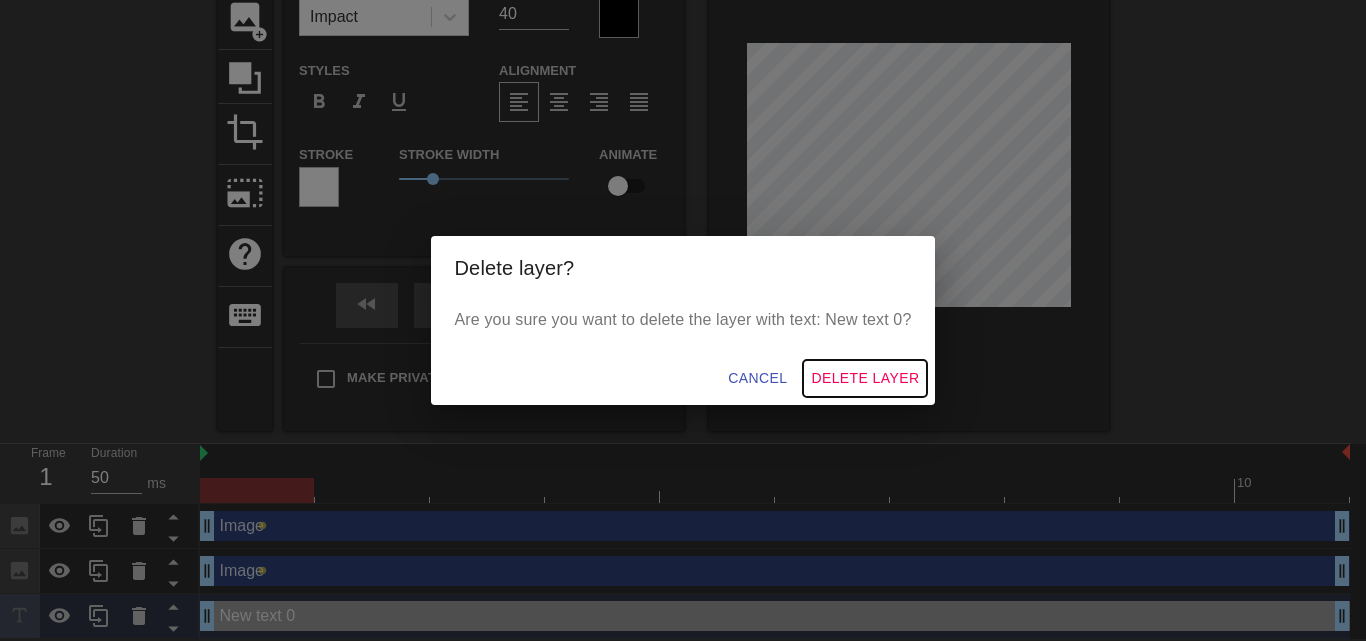 click on "Delete Layer" at bounding box center [865, 378] 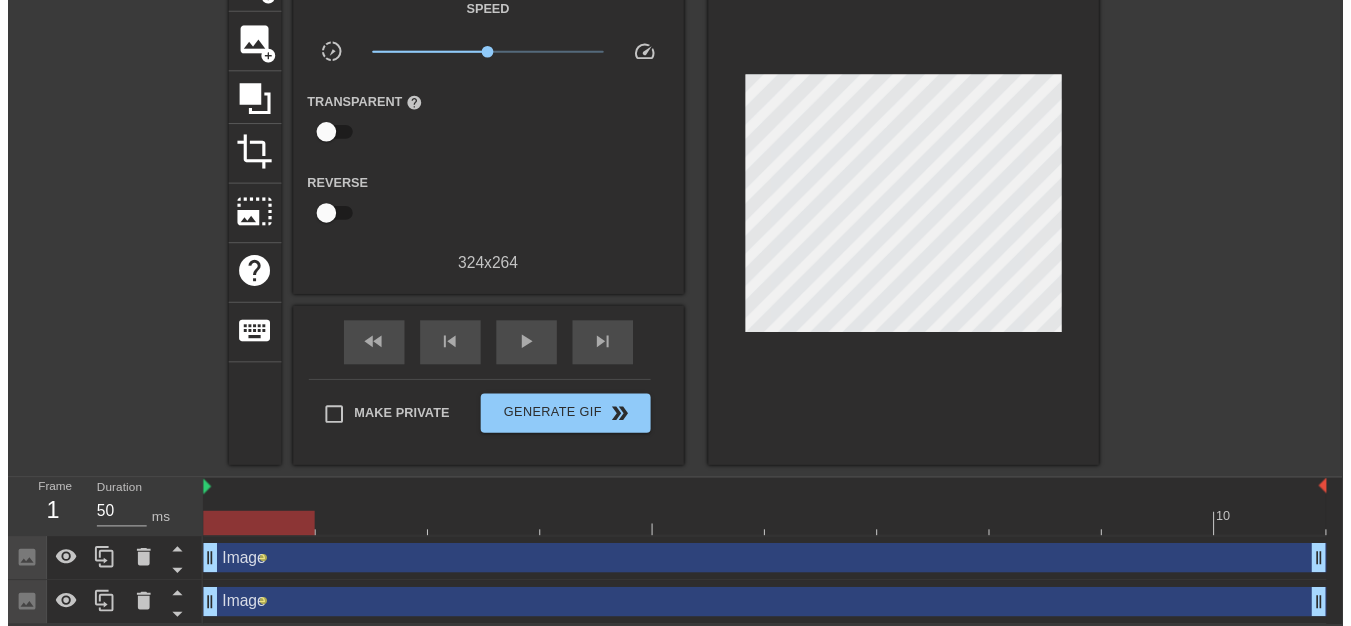 scroll, scrollTop: 143, scrollLeft: 0, axis: vertical 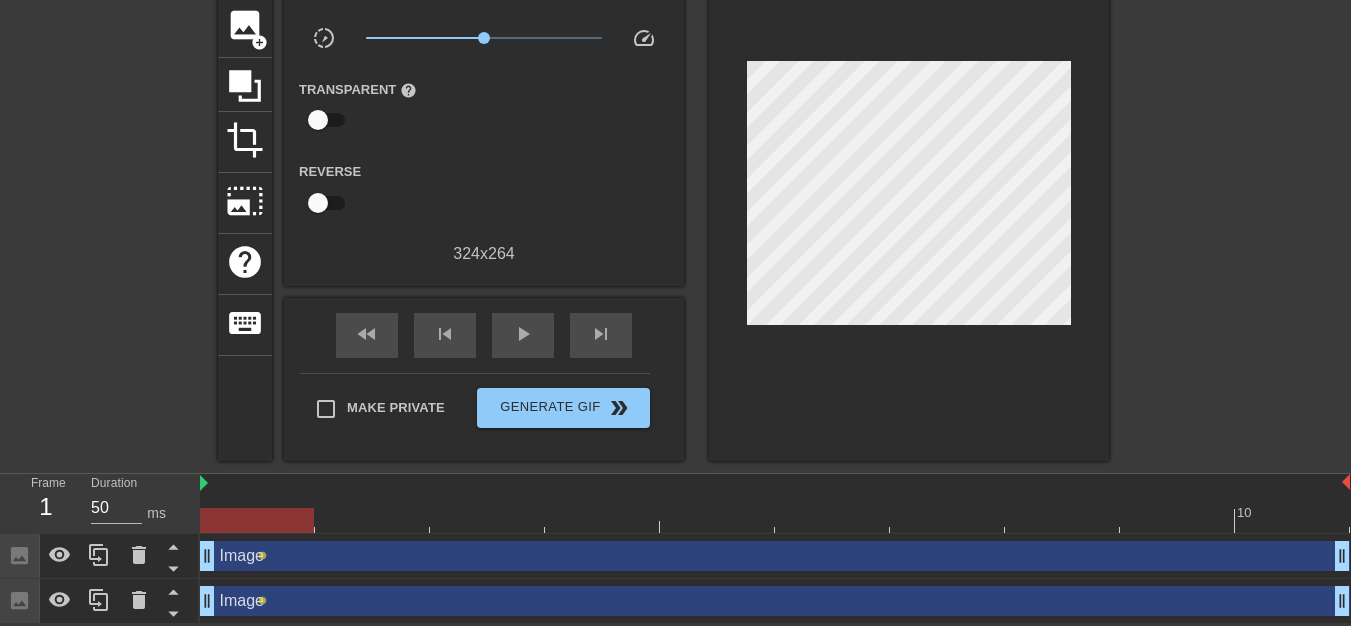 click on "Image drag_handle drag_handle" at bounding box center [775, 601] 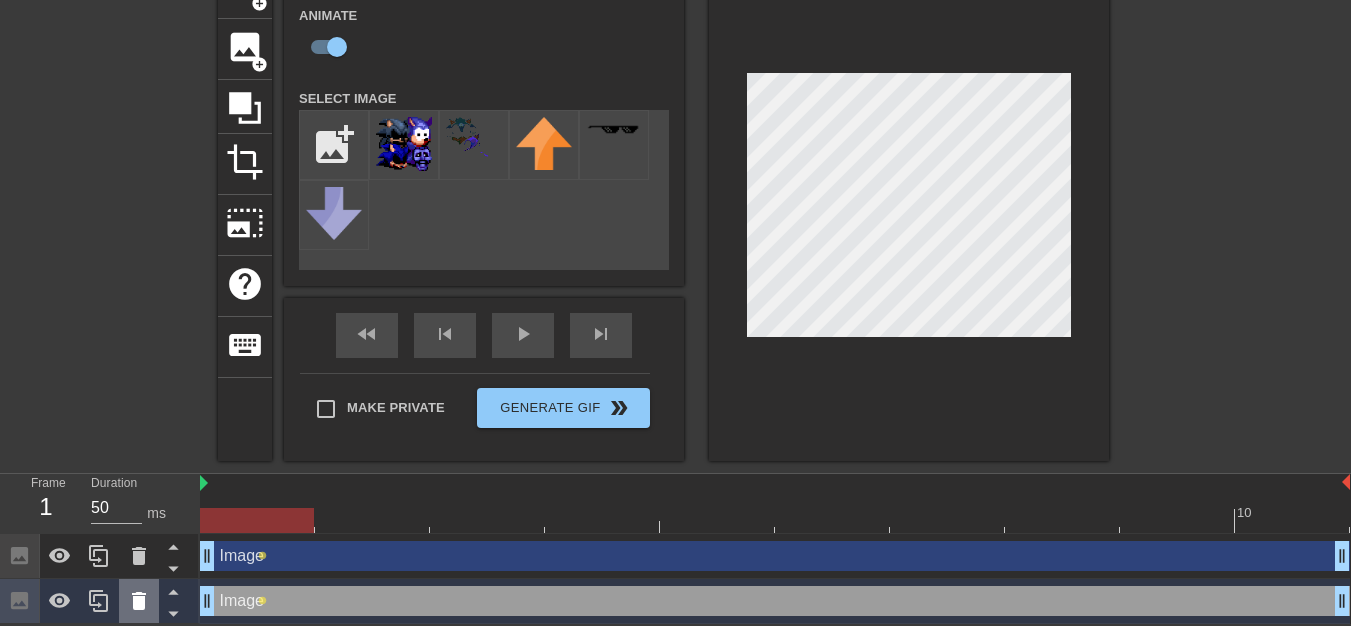 click 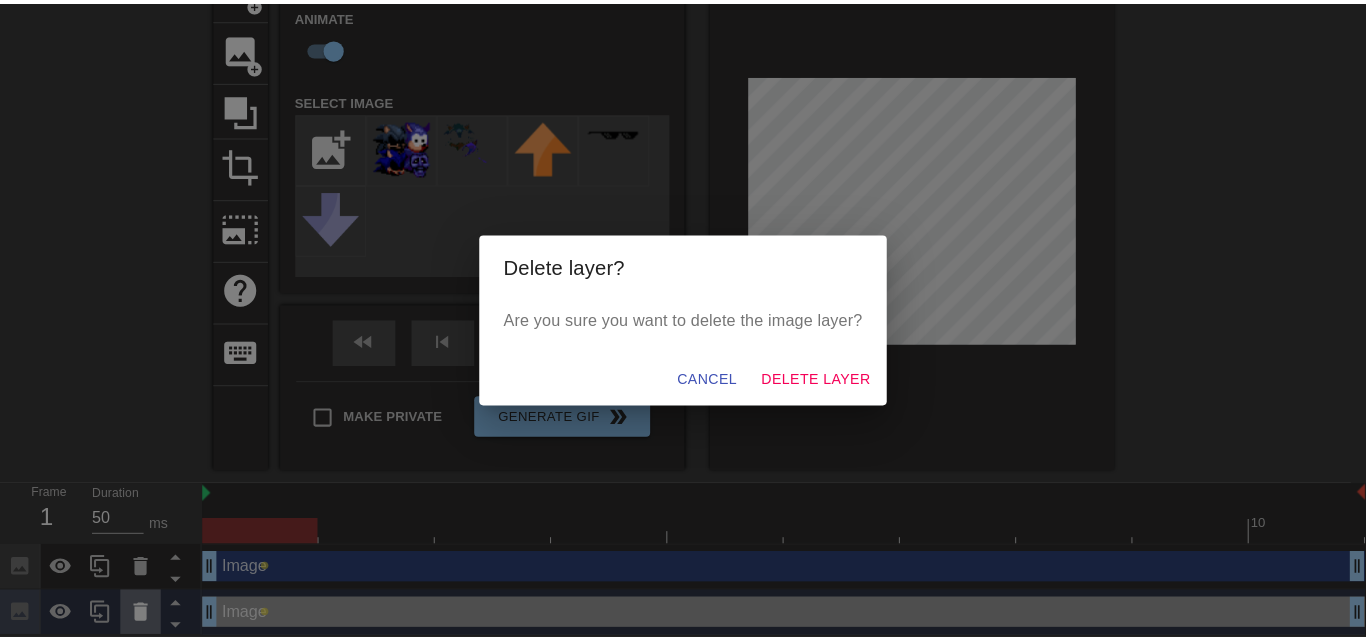 scroll, scrollTop: 108, scrollLeft: 0, axis: vertical 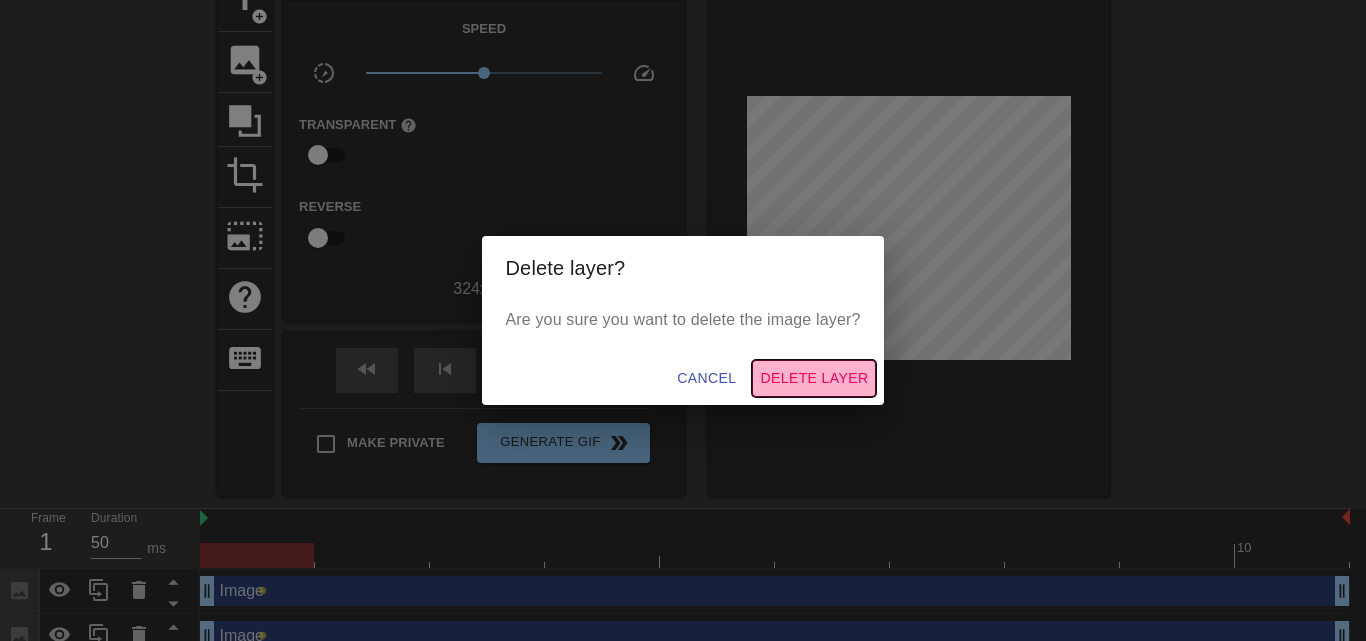 click on "Delete Layer" at bounding box center (814, 378) 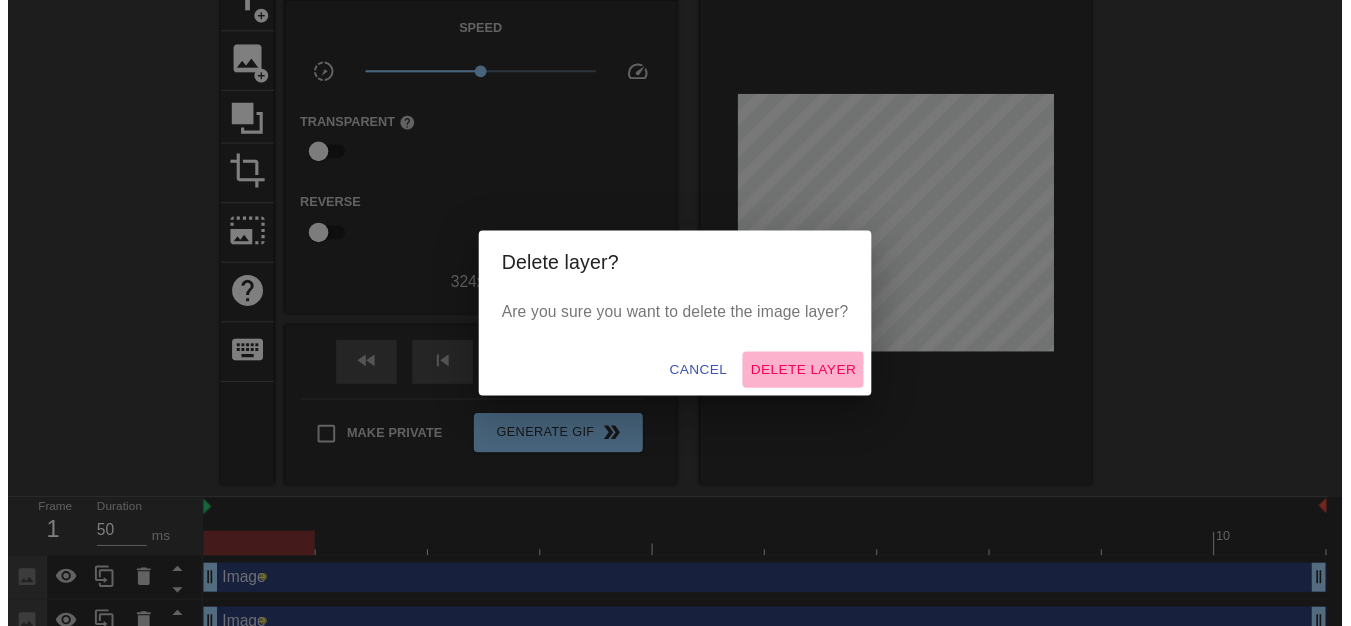 scroll, scrollTop: 98, scrollLeft: 0, axis: vertical 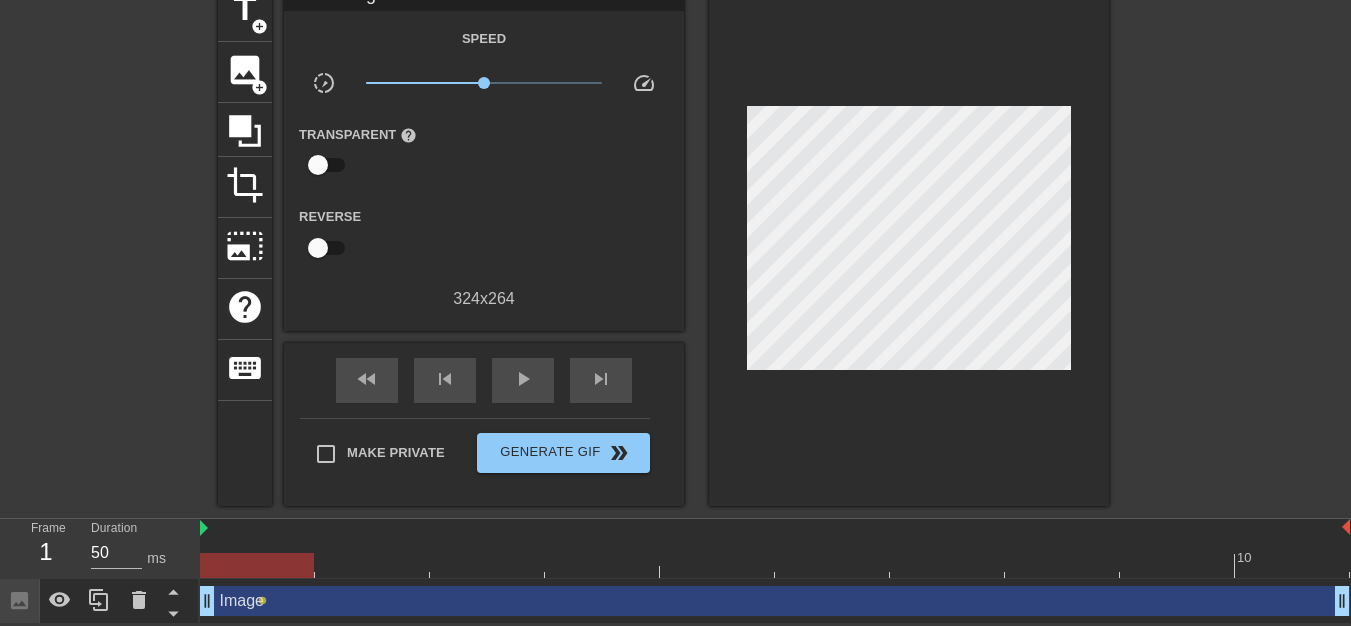 click on "Image drag_handle drag_handle" at bounding box center [775, 601] 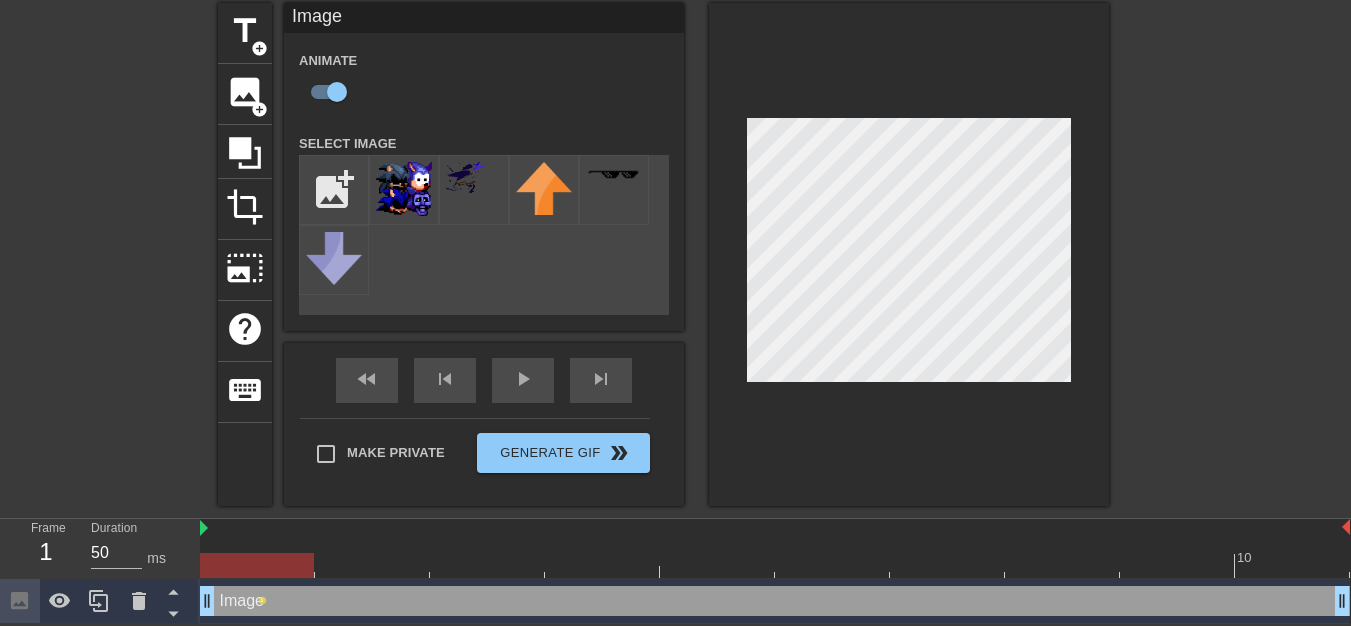 scroll, scrollTop: 78, scrollLeft: 0, axis: vertical 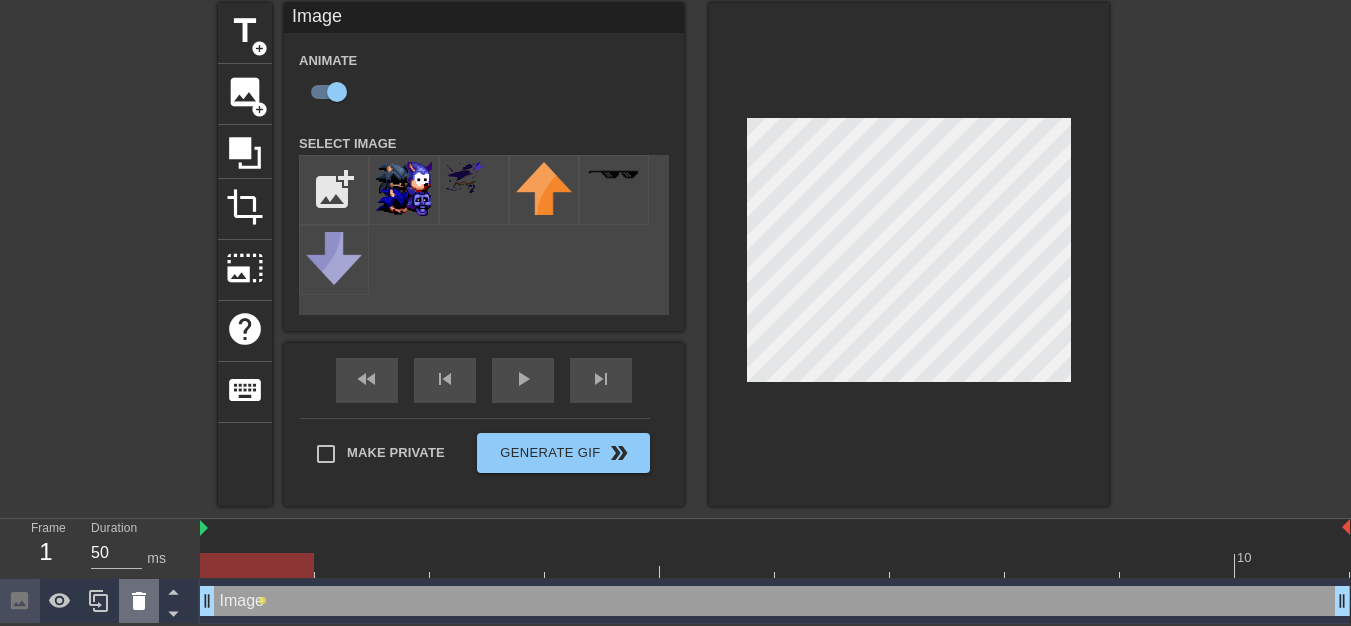click 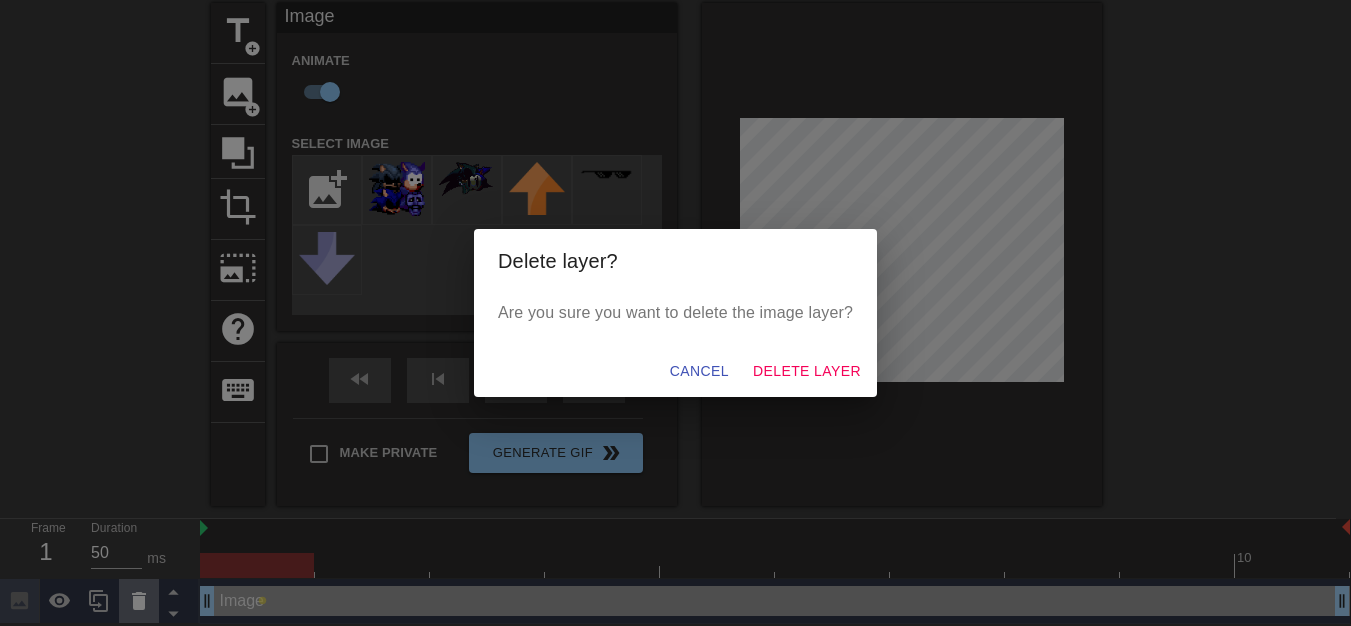 scroll, scrollTop: 63, scrollLeft: 0, axis: vertical 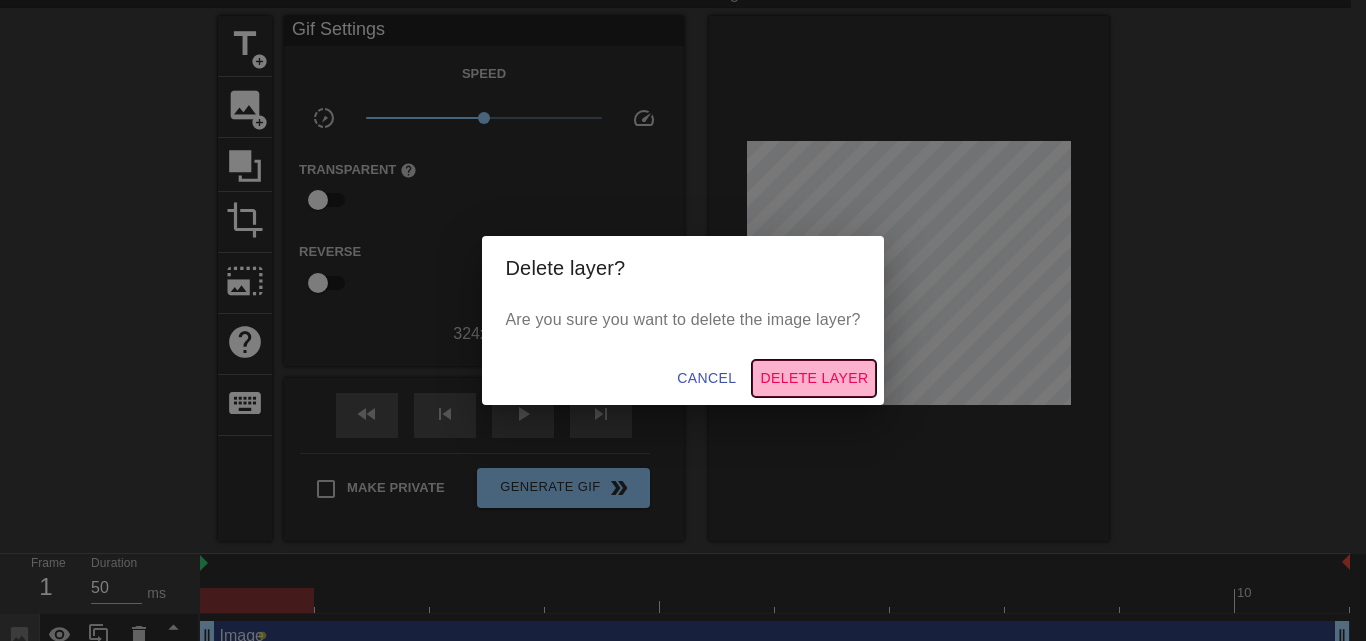 click on "Delete Layer" at bounding box center [814, 378] 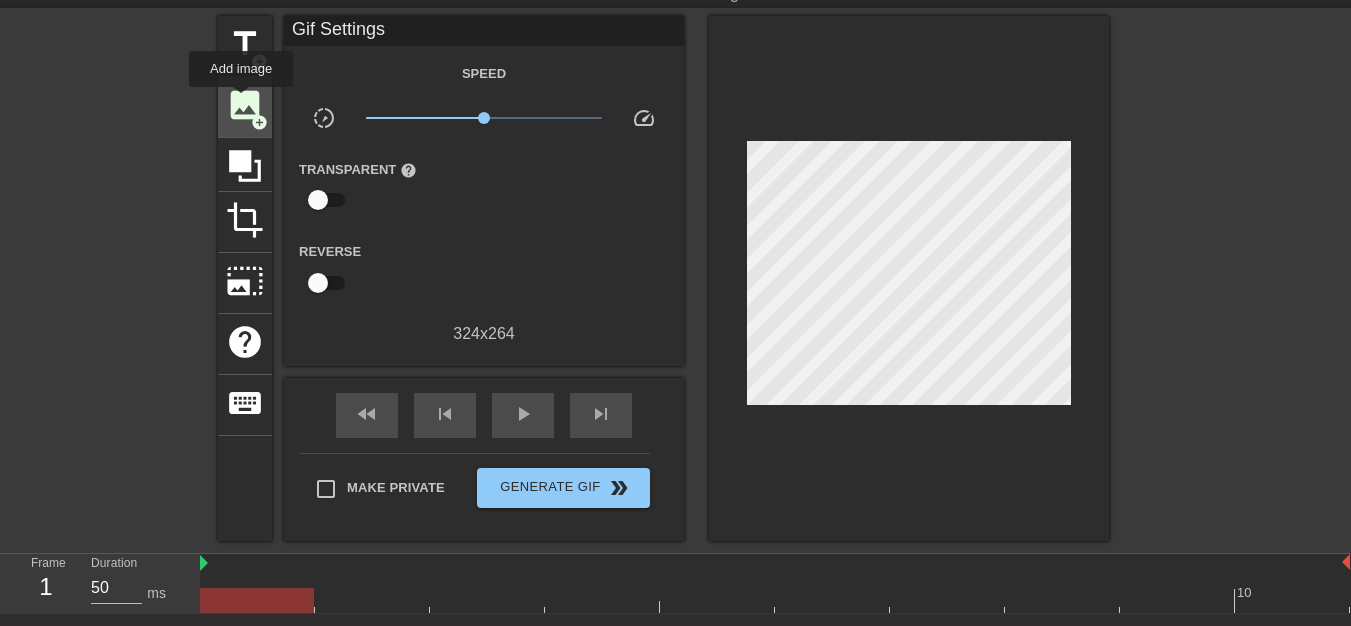 click on "image" at bounding box center [245, 105] 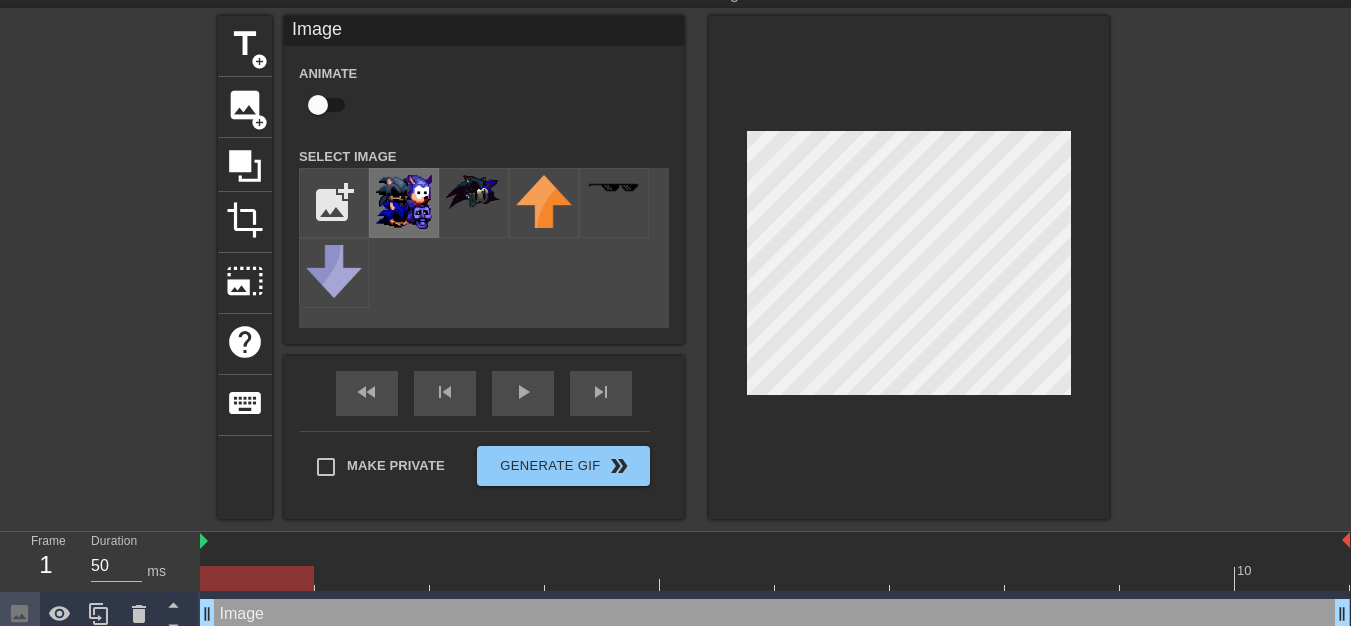click at bounding box center (404, 202) 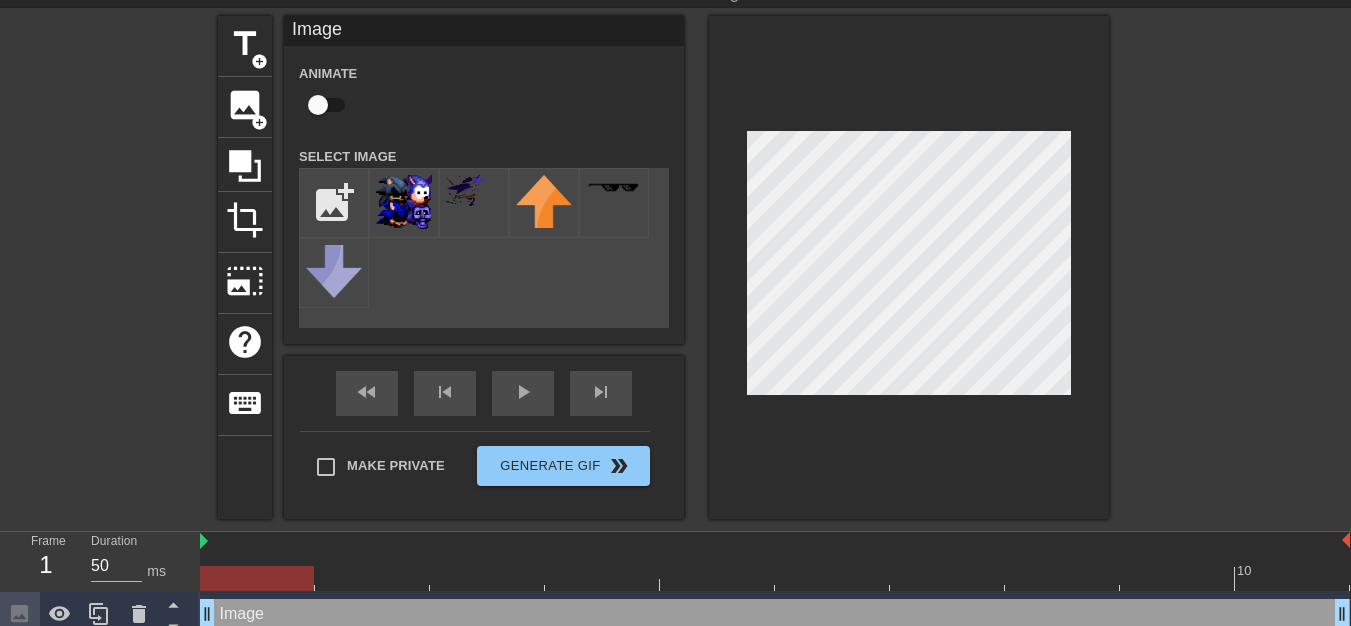 click at bounding box center [909, 267] 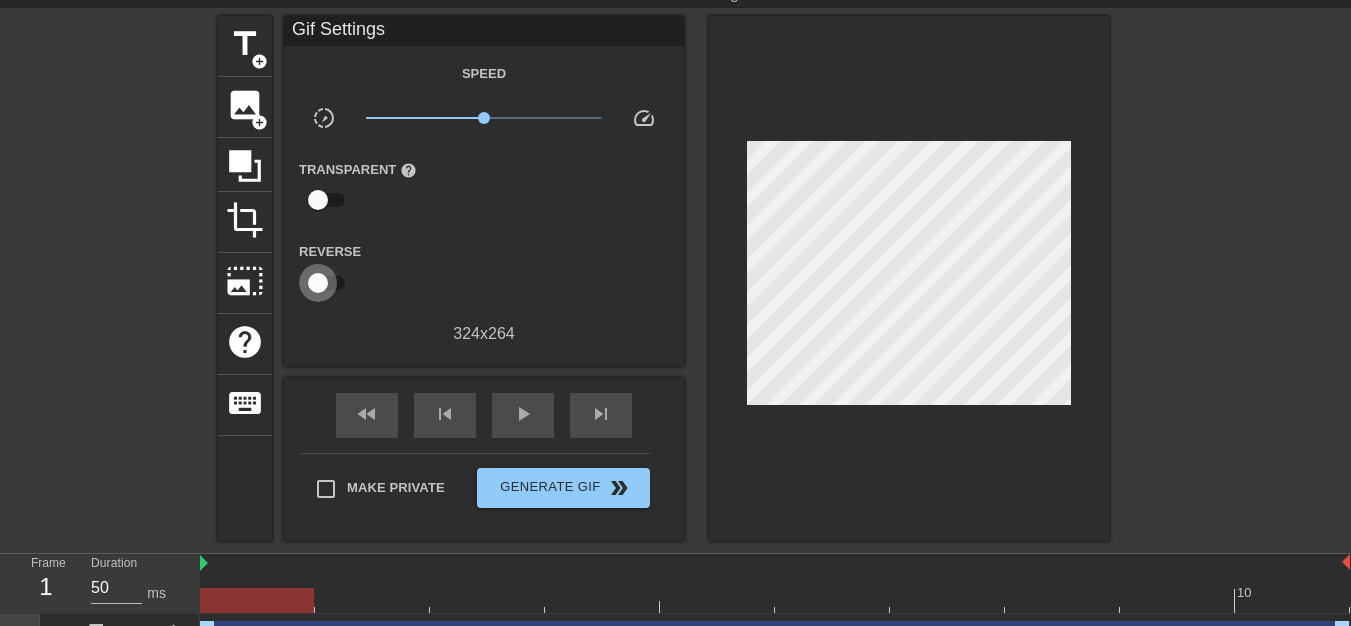 click at bounding box center (318, 283) 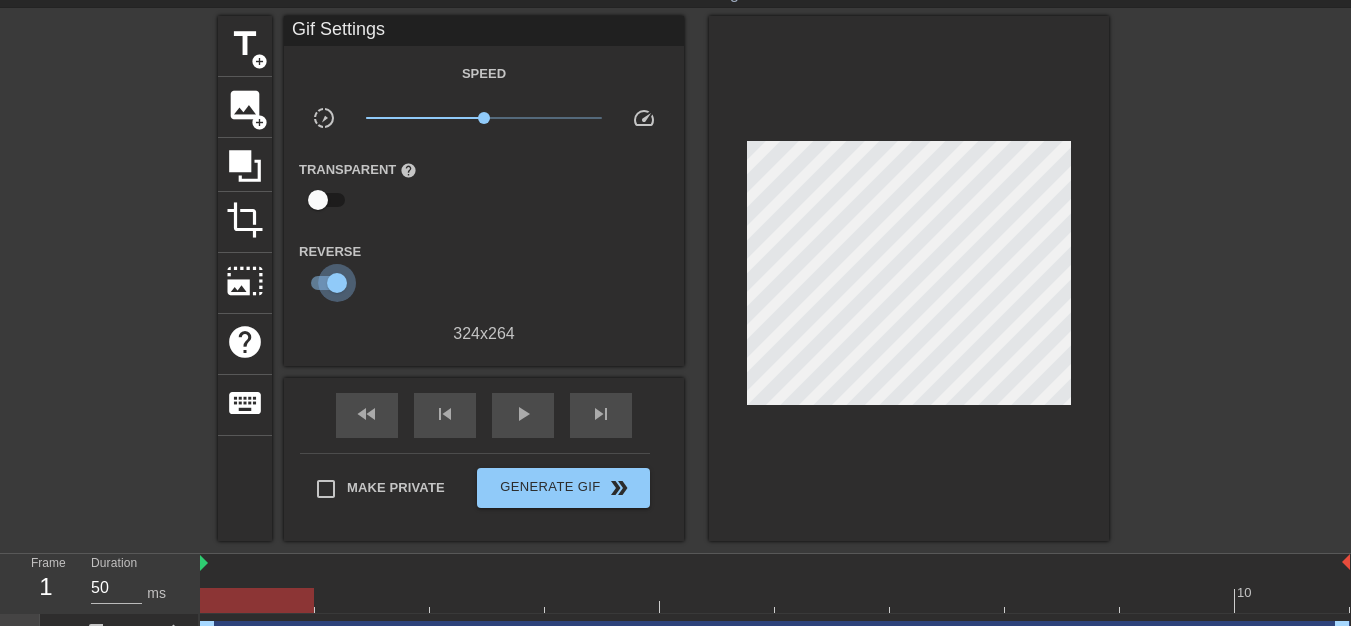 click at bounding box center [337, 283] 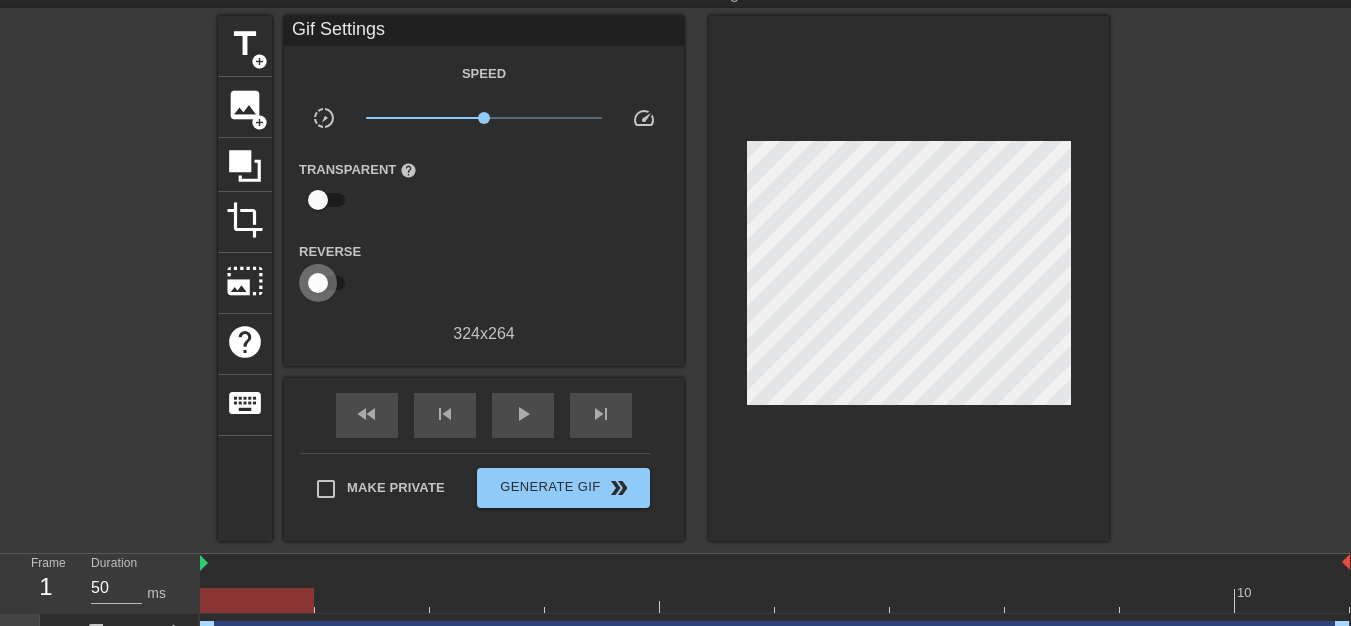 click at bounding box center [318, 283] 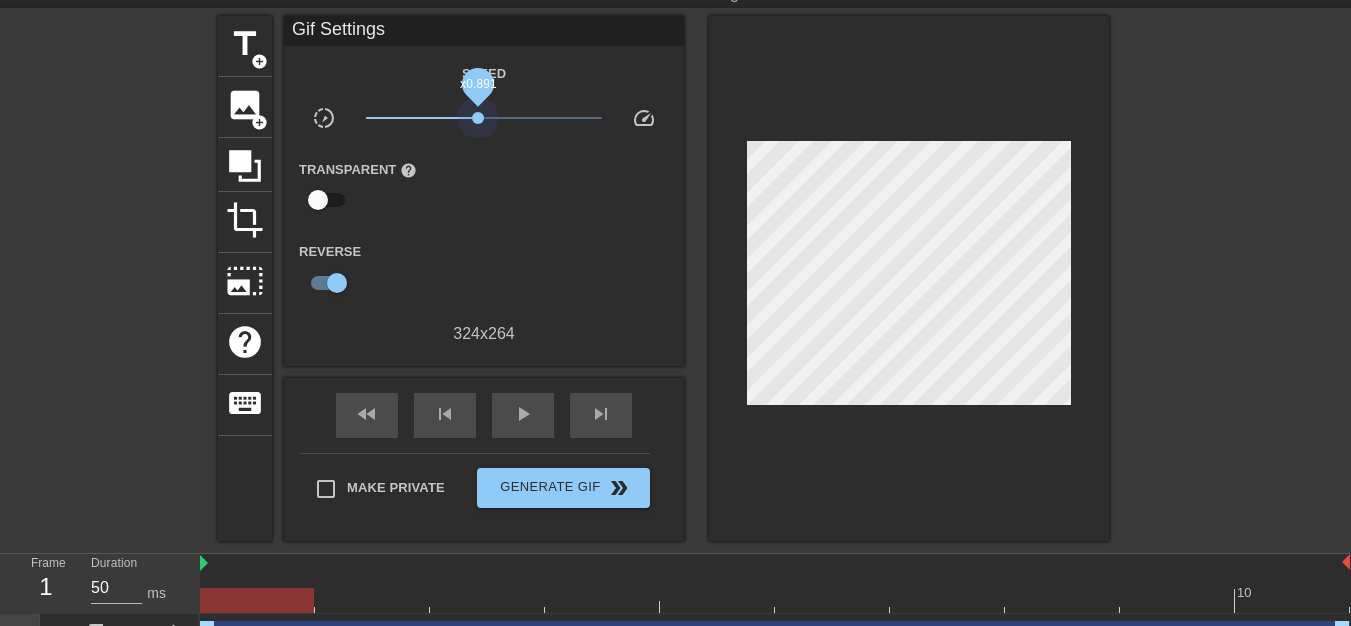 drag, startPoint x: 487, startPoint y: 115, endPoint x: 478, endPoint y: 148, distance: 34.20526 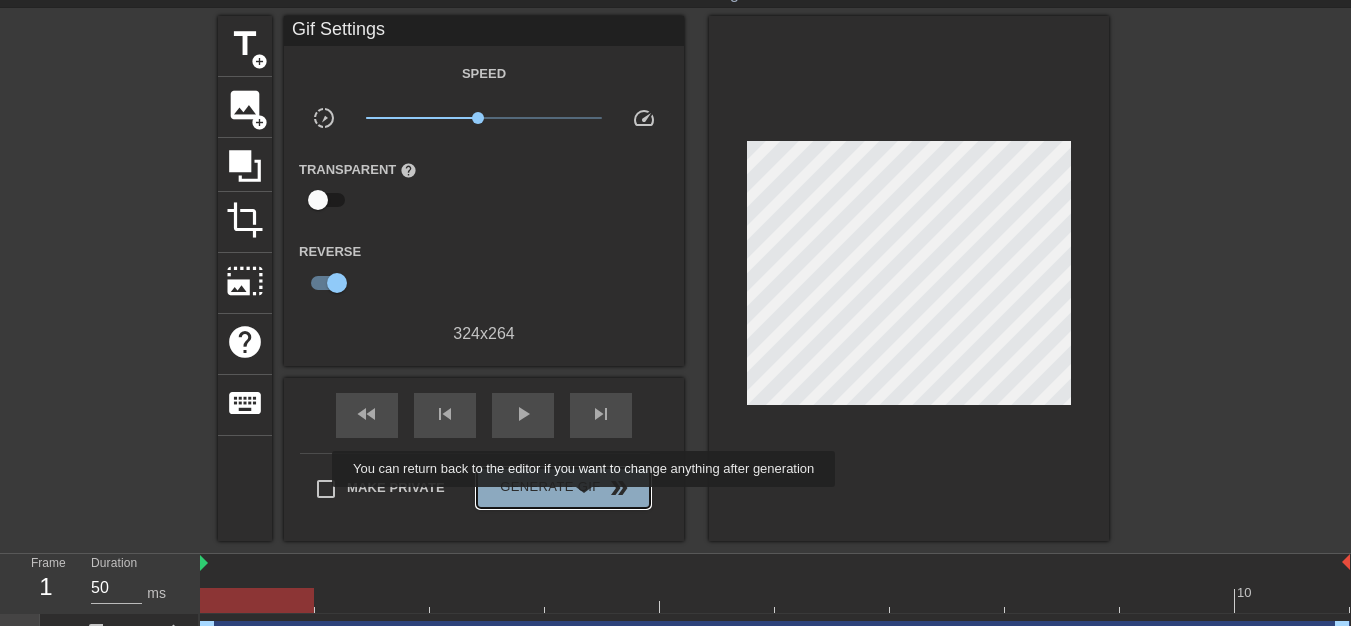 click on "Generate Gif double_arrow" at bounding box center (563, 488) 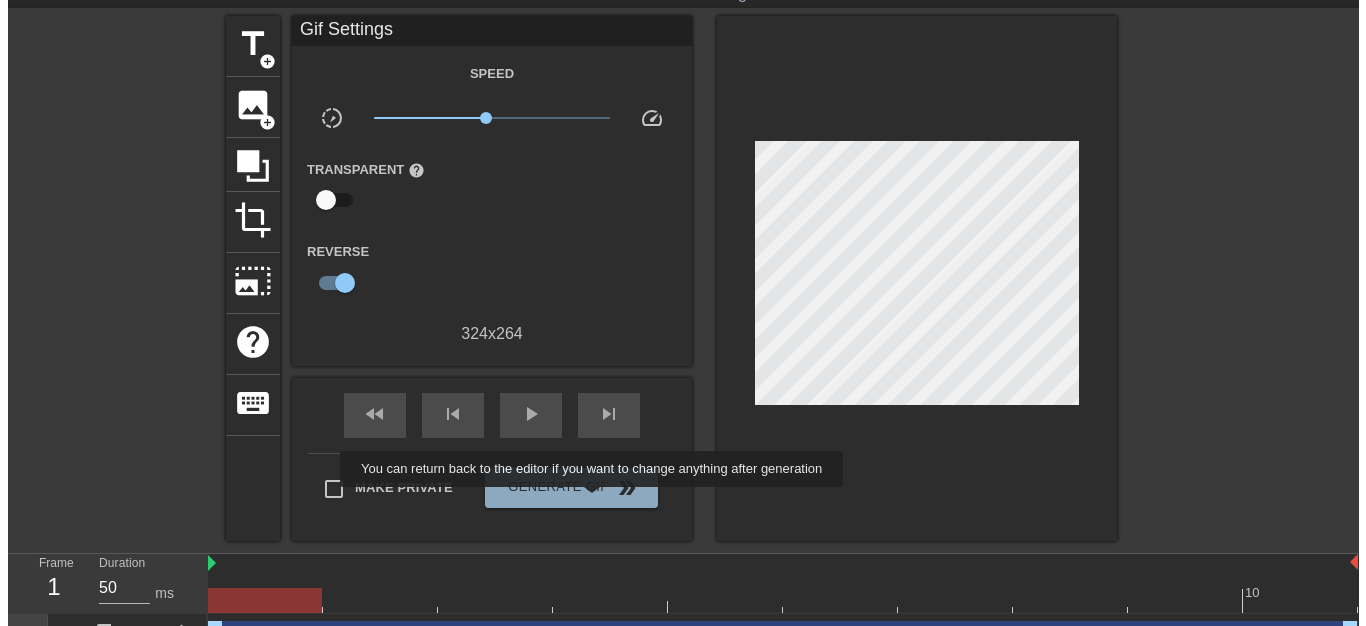 scroll, scrollTop: 0, scrollLeft: 0, axis: both 